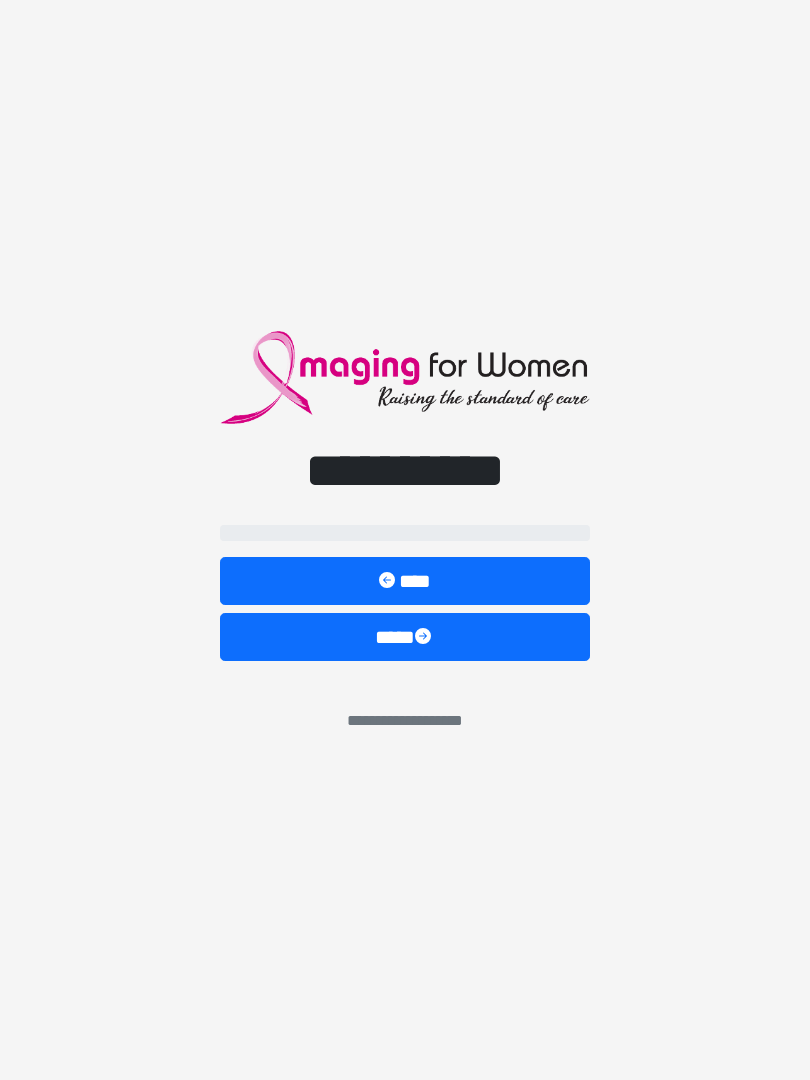 scroll, scrollTop: 0, scrollLeft: 0, axis: both 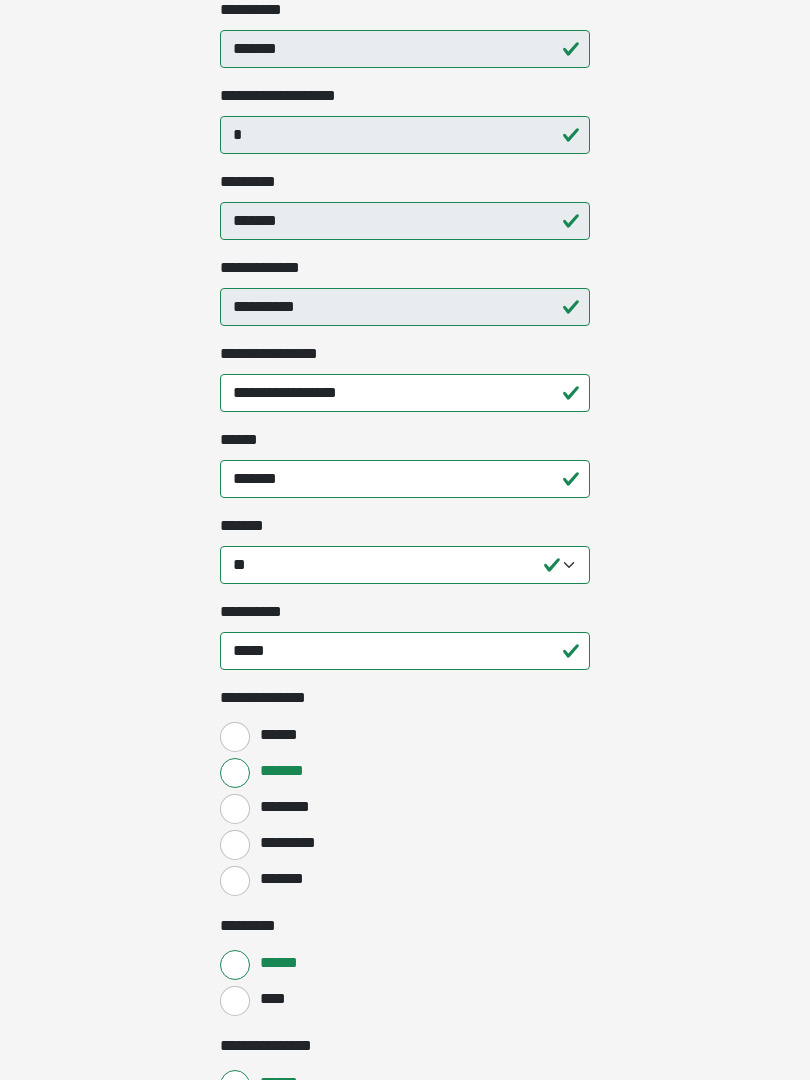 click on "**********" at bounding box center (405, 184) 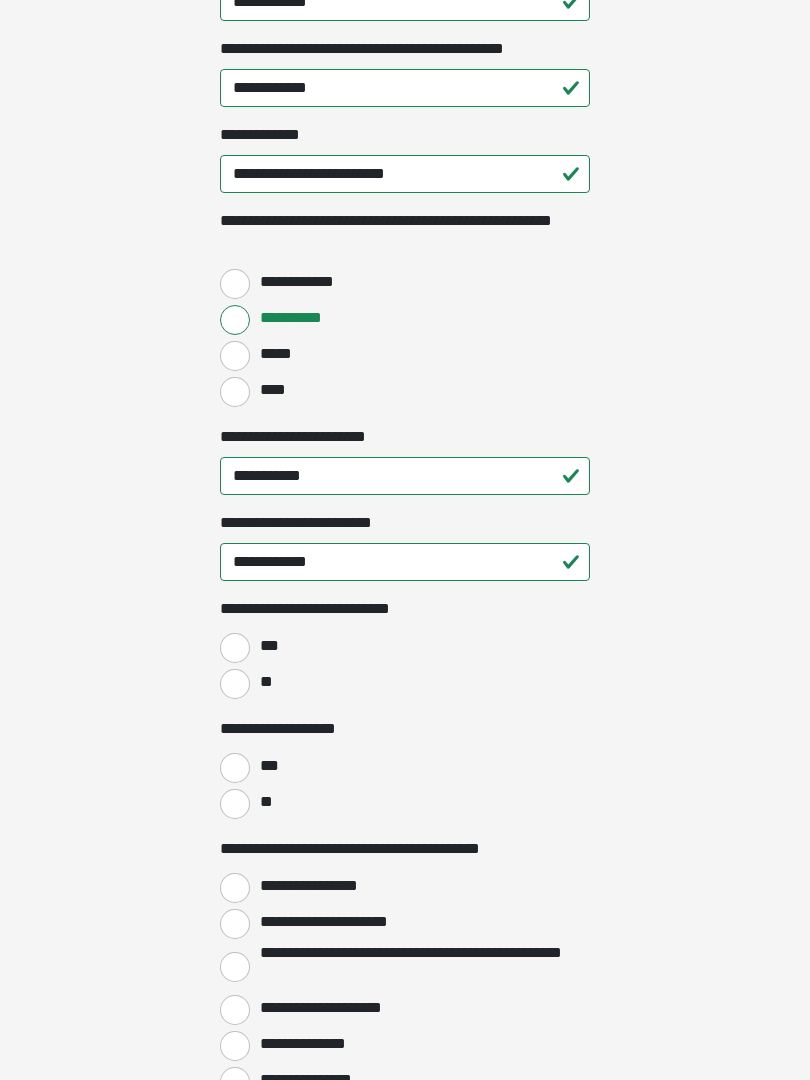 scroll, scrollTop: 2567, scrollLeft: 0, axis: vertical 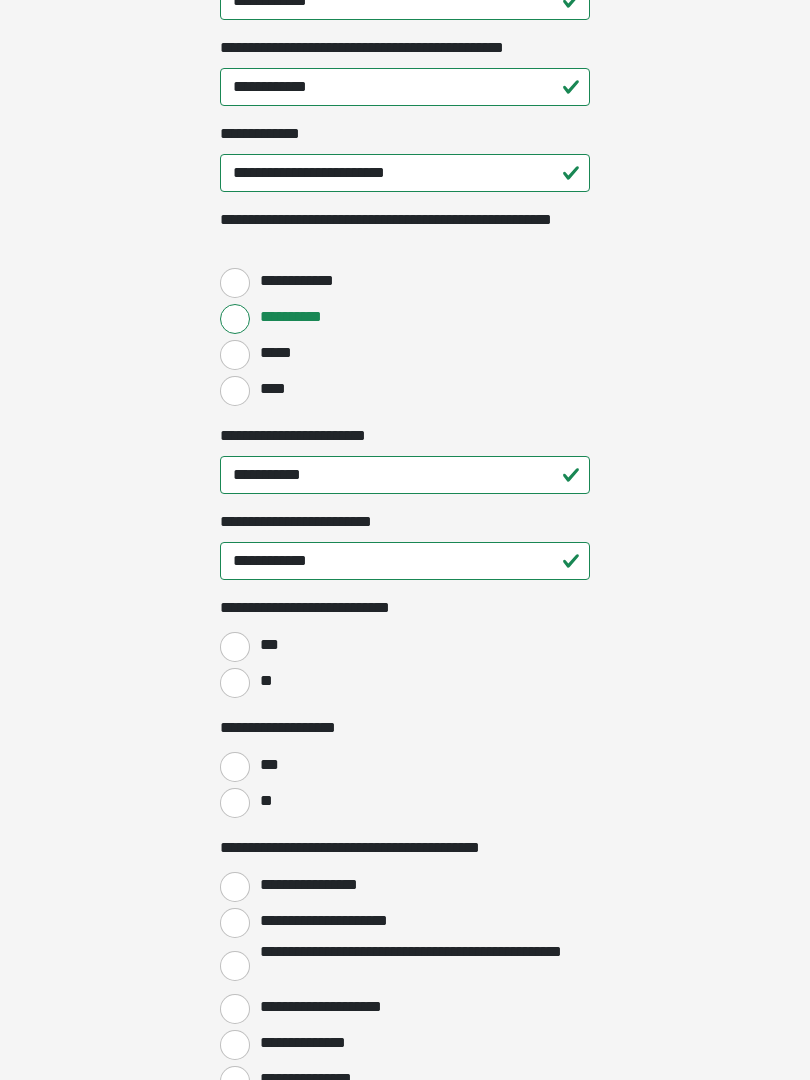 click on "**" at bounding box center [235, 684] 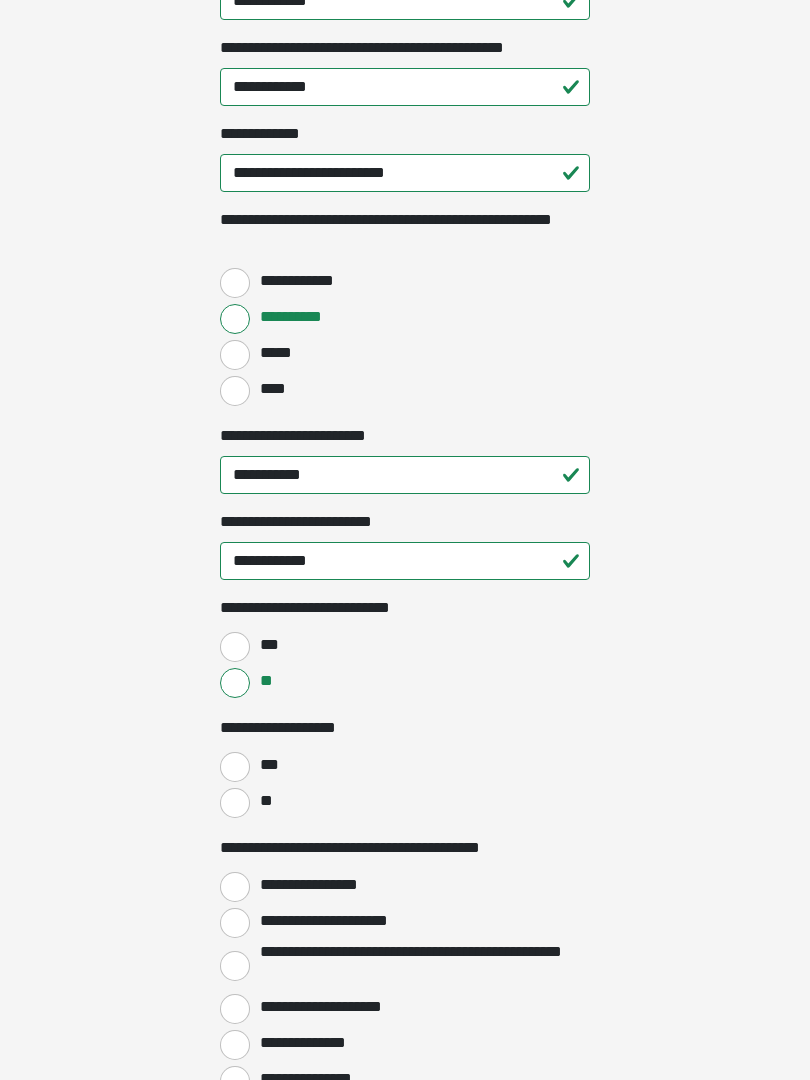 click on "**" at bounding box center [235, 803] 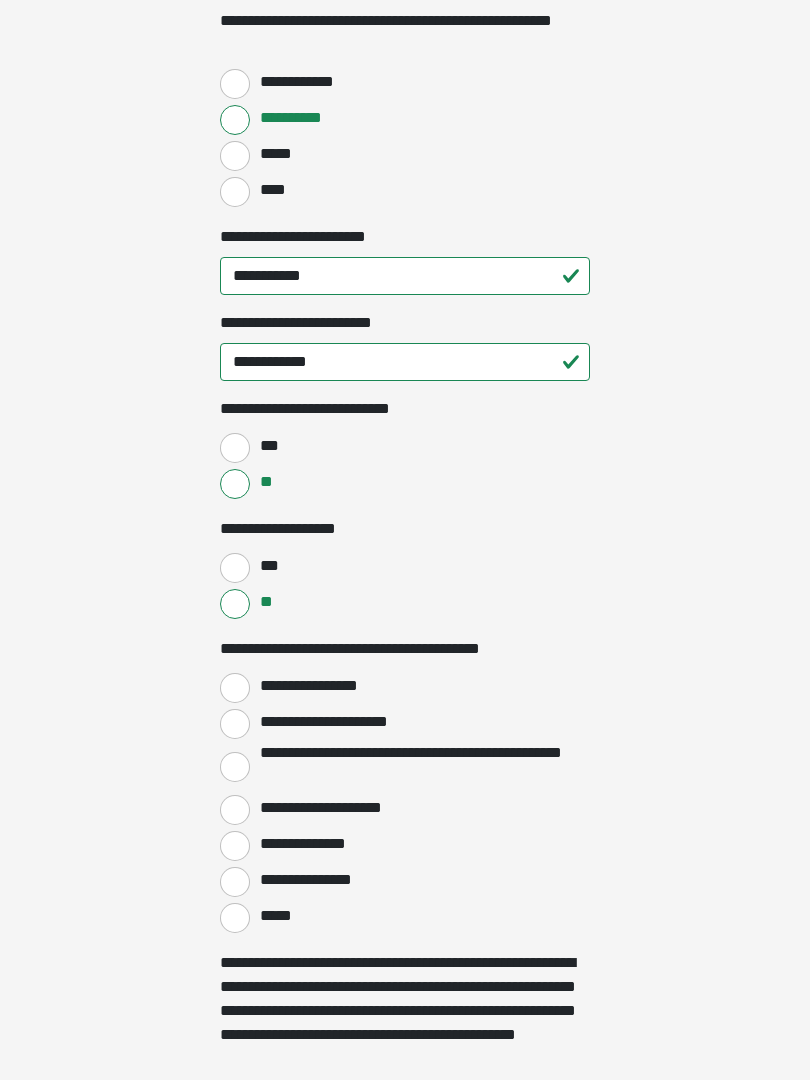 scroll, scrollTop: 2783, scrollLeft: 0, axis: vertical 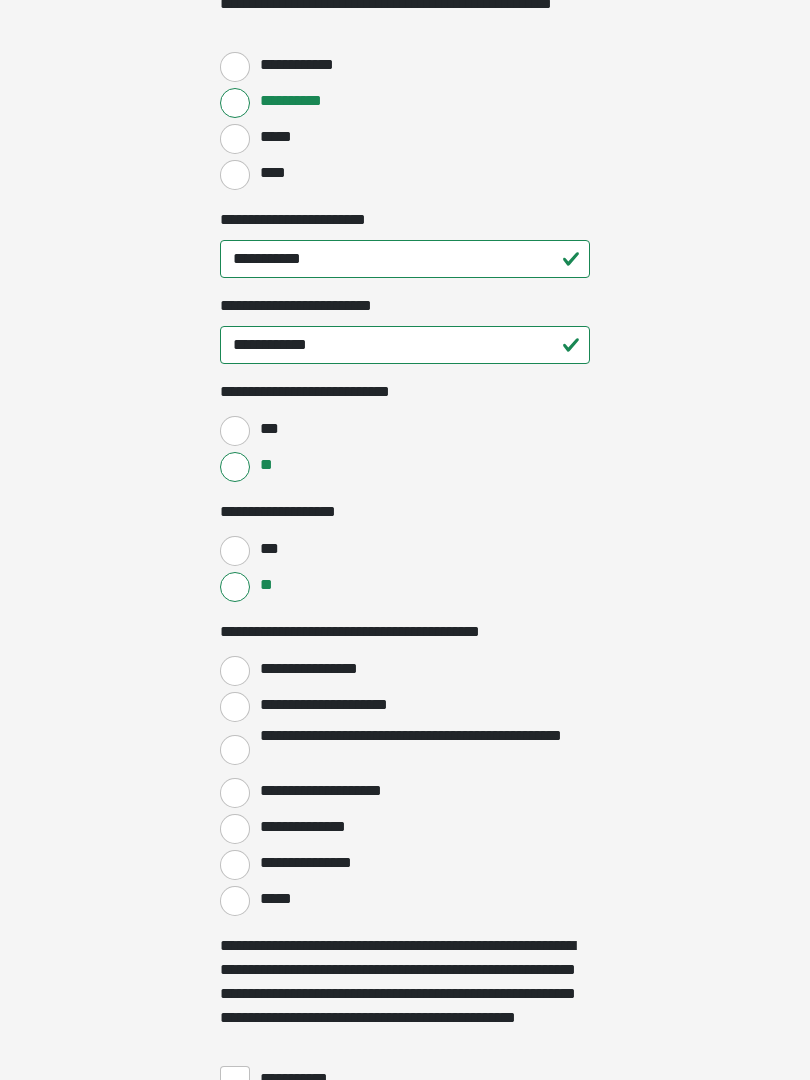 click on "**********" at bounding box center [235, 751] 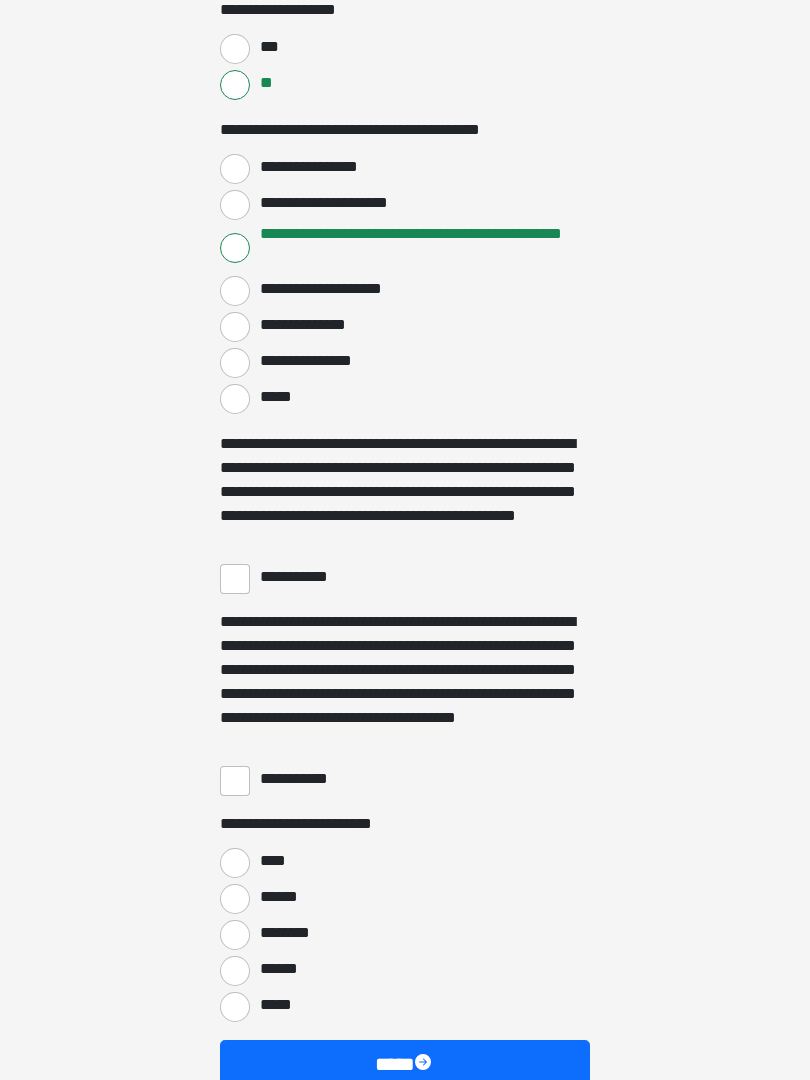 scroll, scrollTop: 3286, scrollLeft: 0, axis: vertical 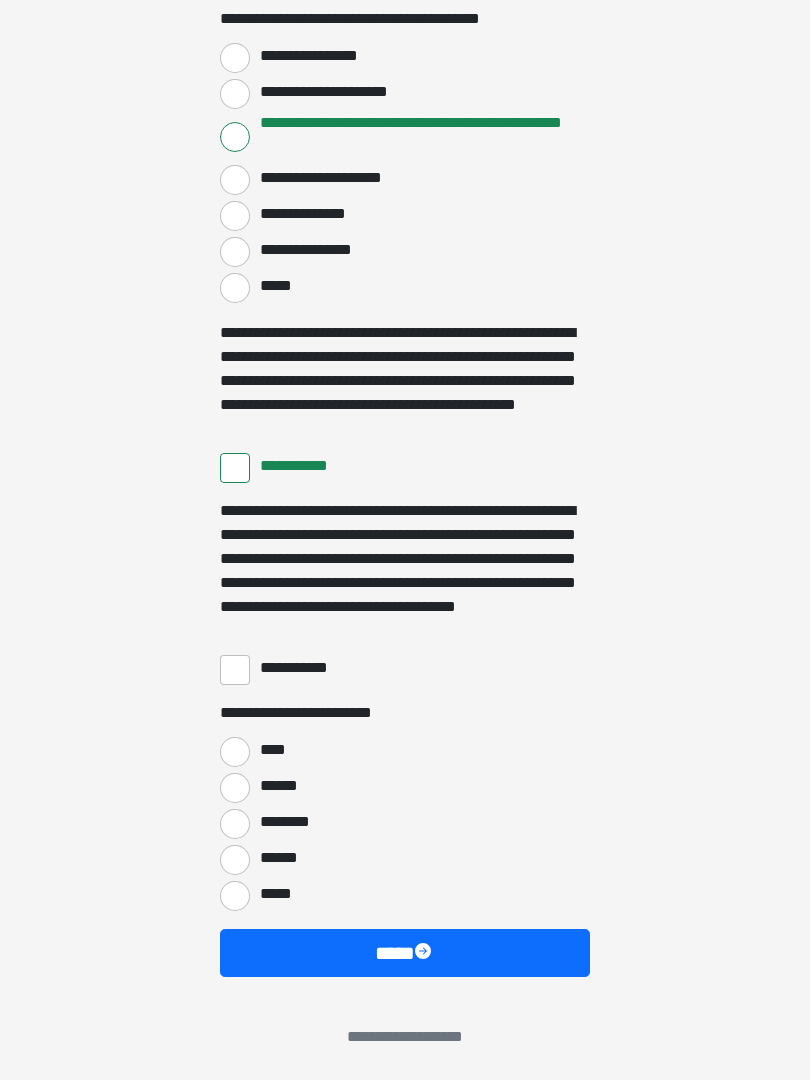 click on "**********" at bounding box center [235, 670] 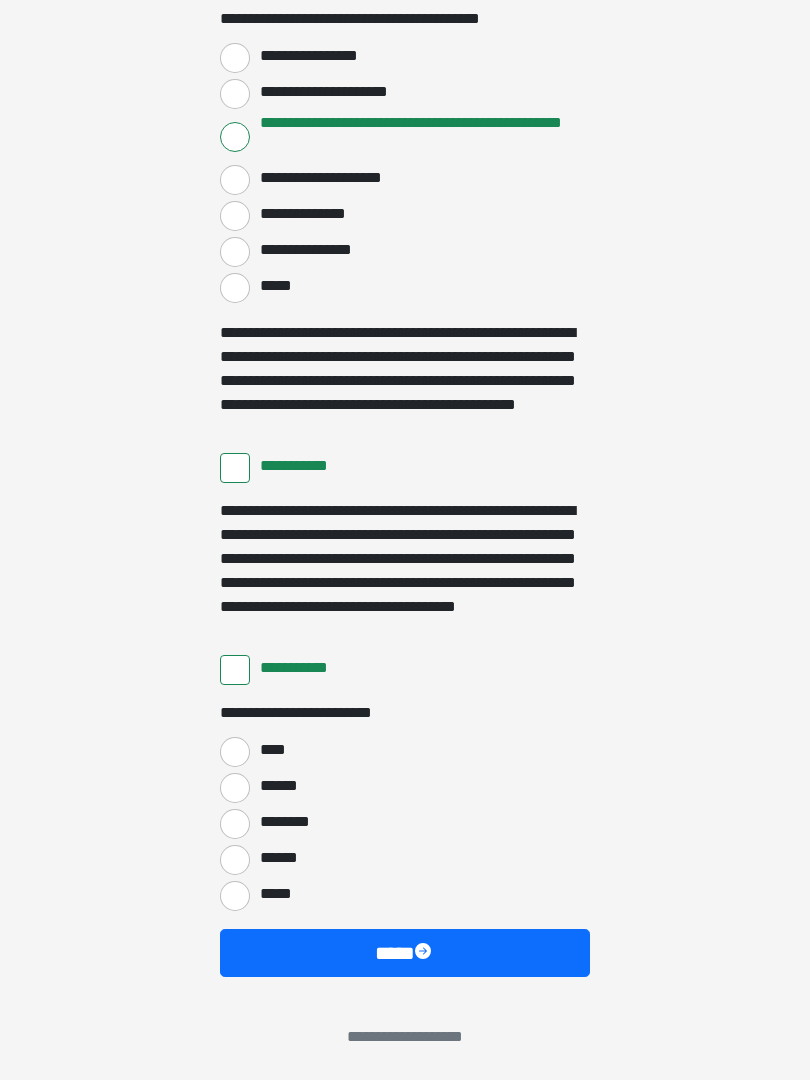 click on "****" at bounding box center [235, 752] 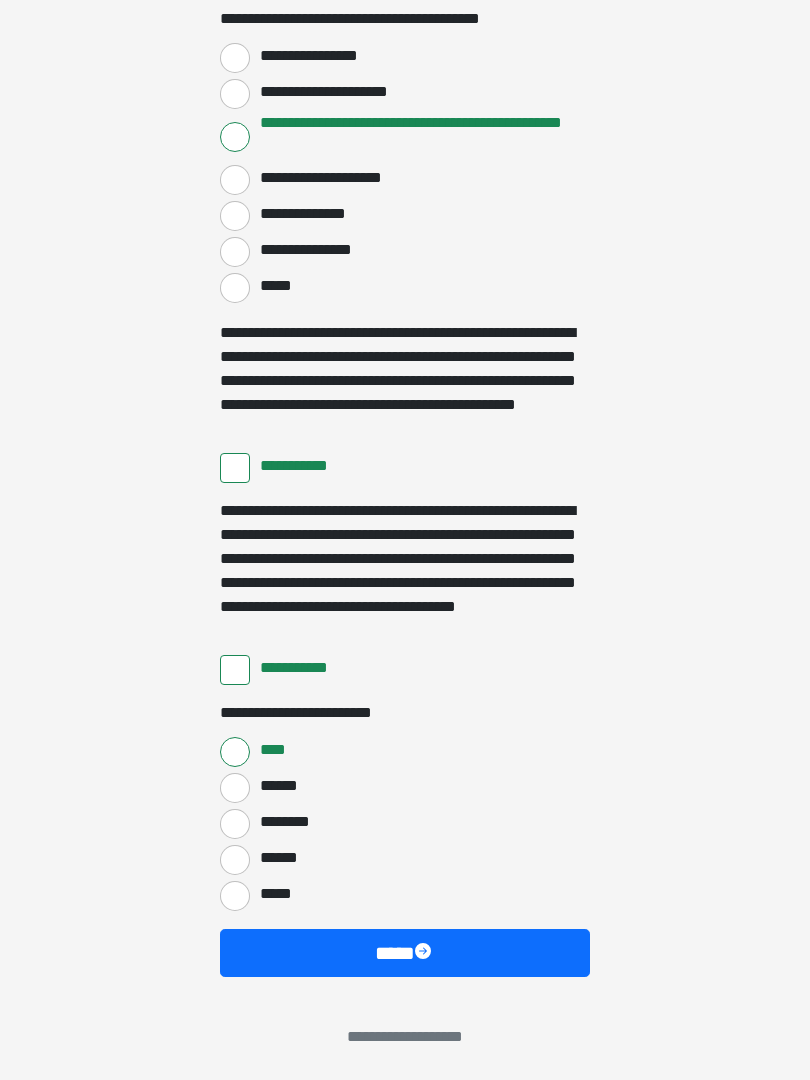 click on "****" at bounding box center (405, 953) 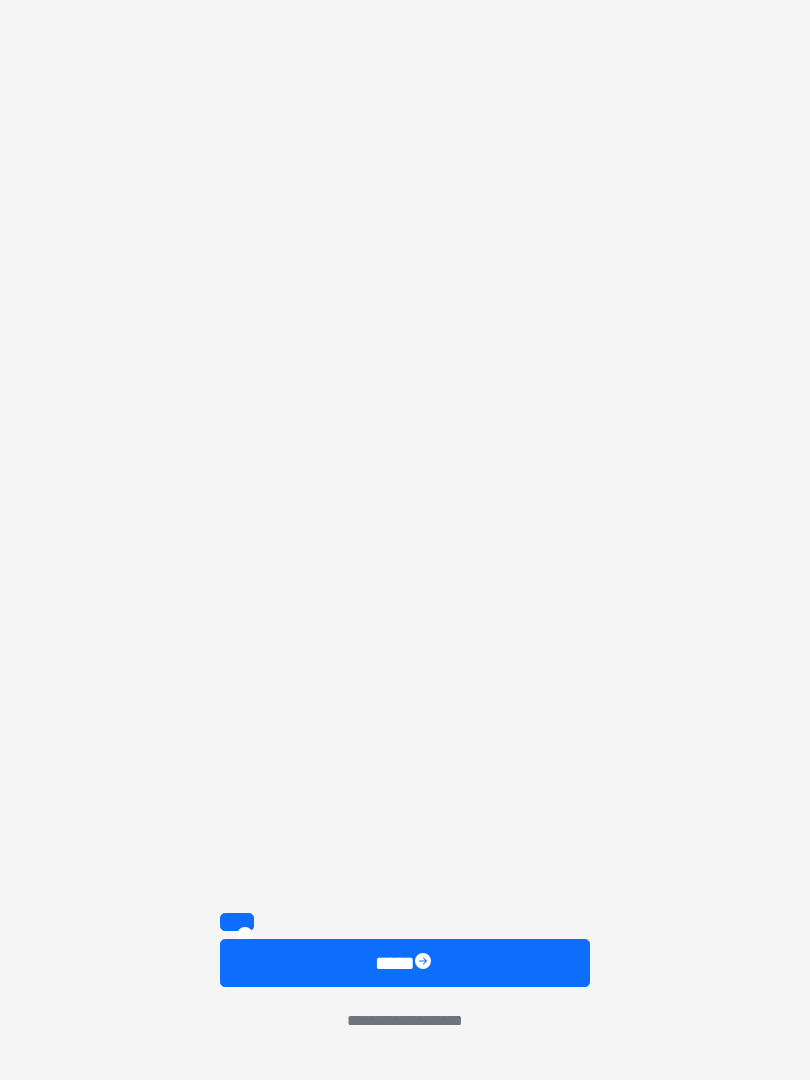 scroll, scrollTop: 2419, scrollLeft: 0, axis: vertical 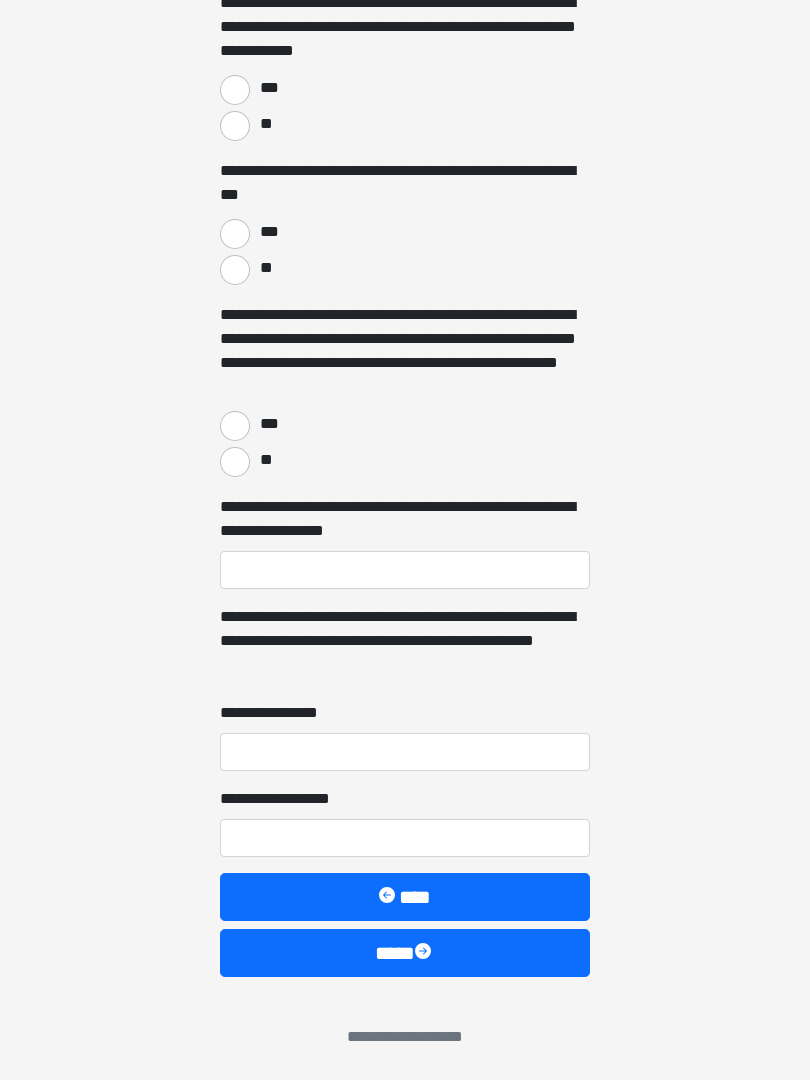 click on "**" at bounding box center (235, 126) 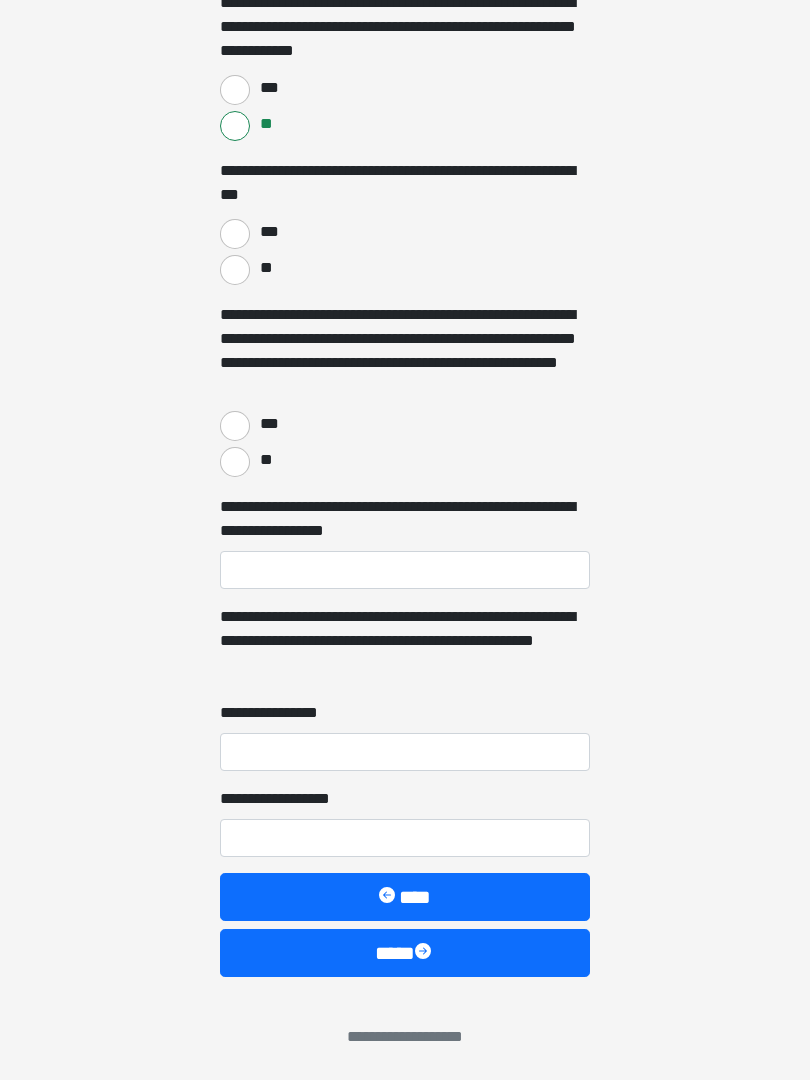click on "**" at bounding box center [235, 270] 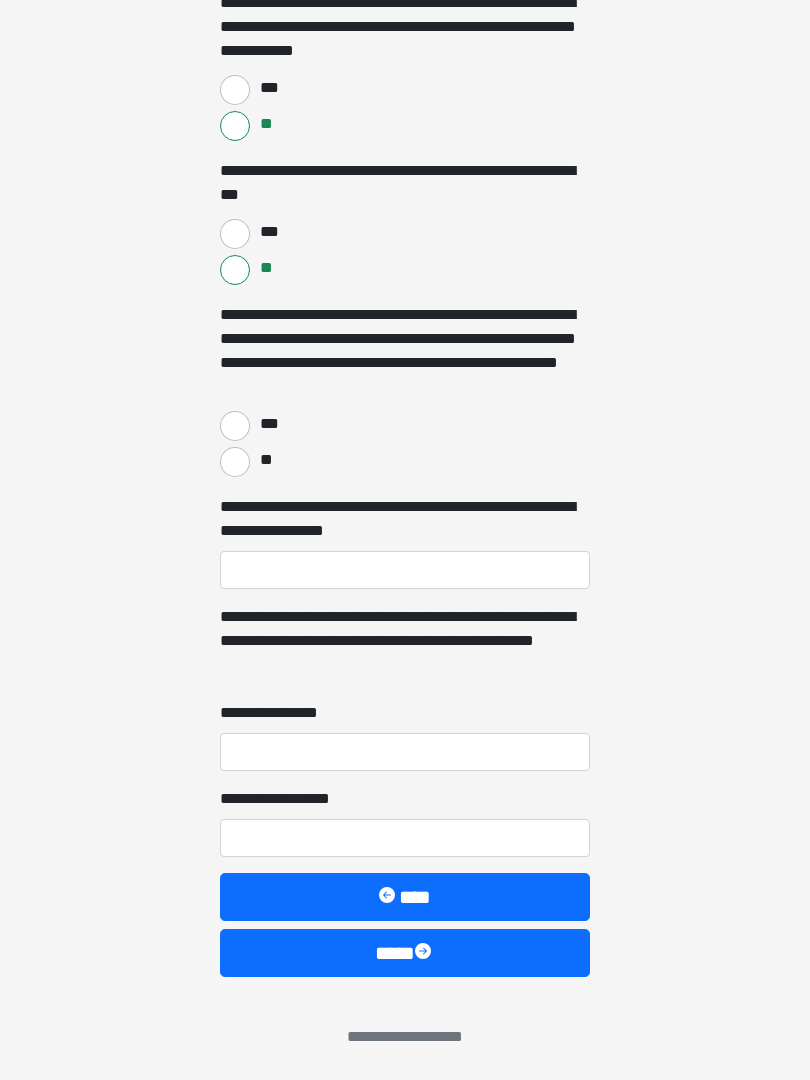 click on "**" at bounding box center [235, 462] 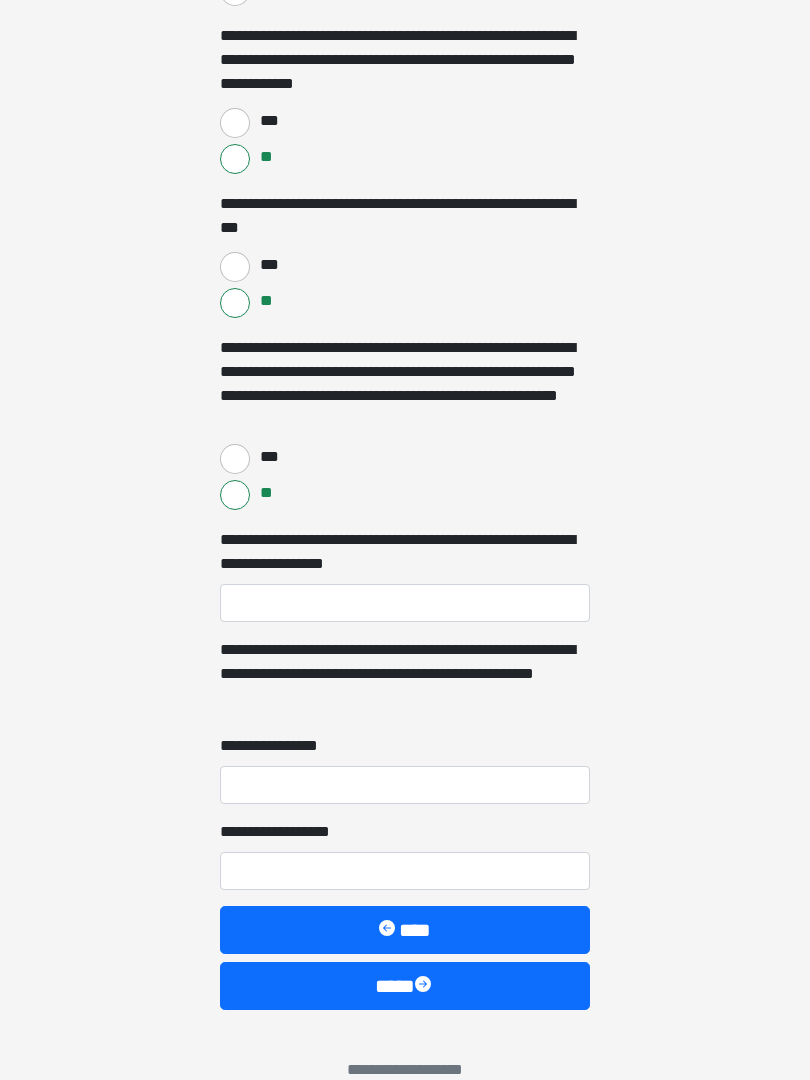 scroll, scrollTop: 2385, scrollLeft: 0, axis: vertical 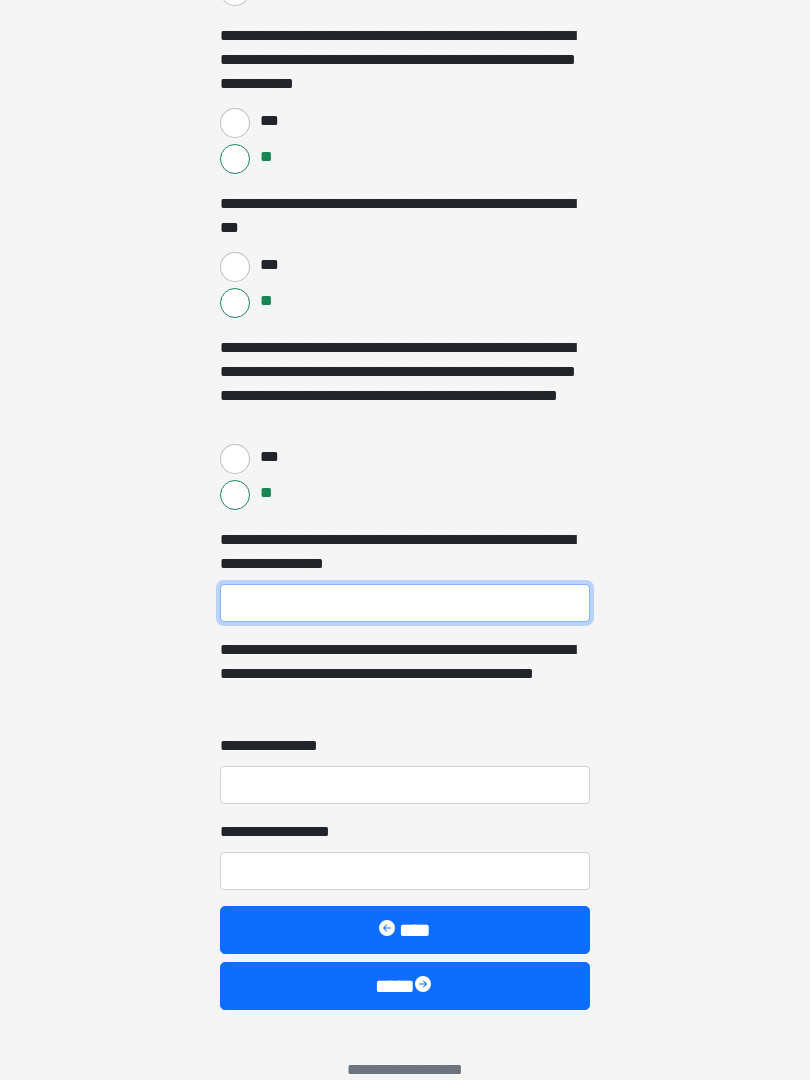 click on "**********" at bounding box center (405, 604) 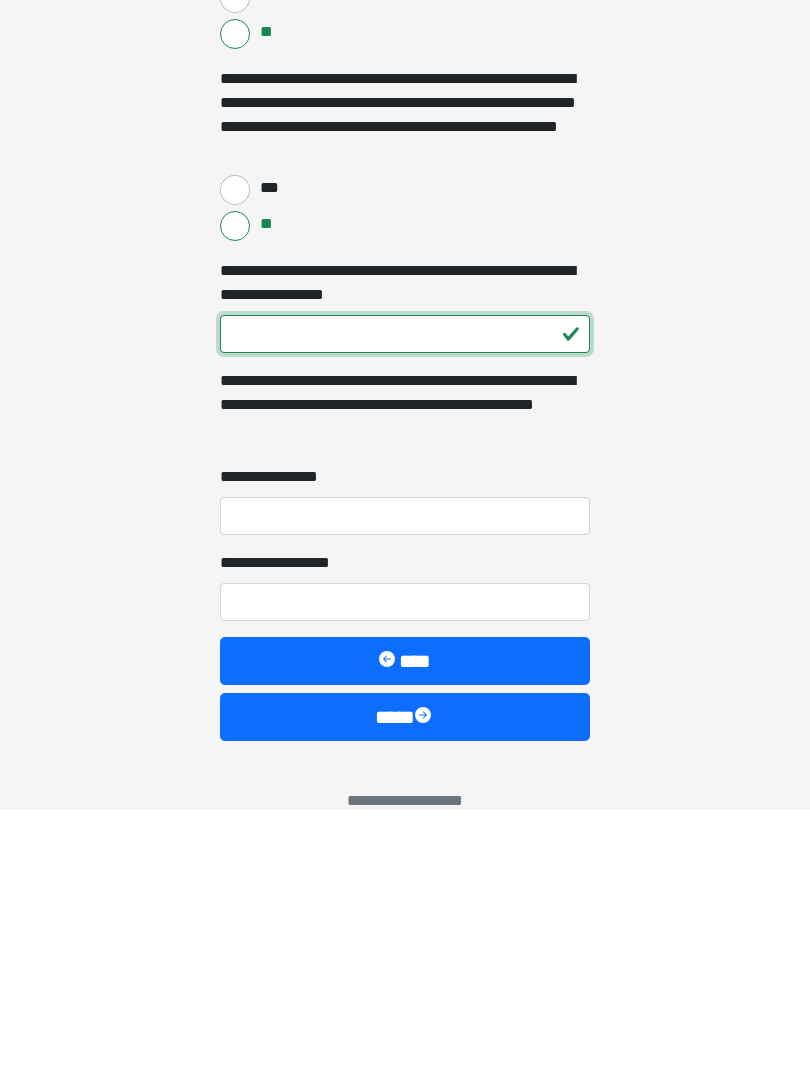 type on "***" 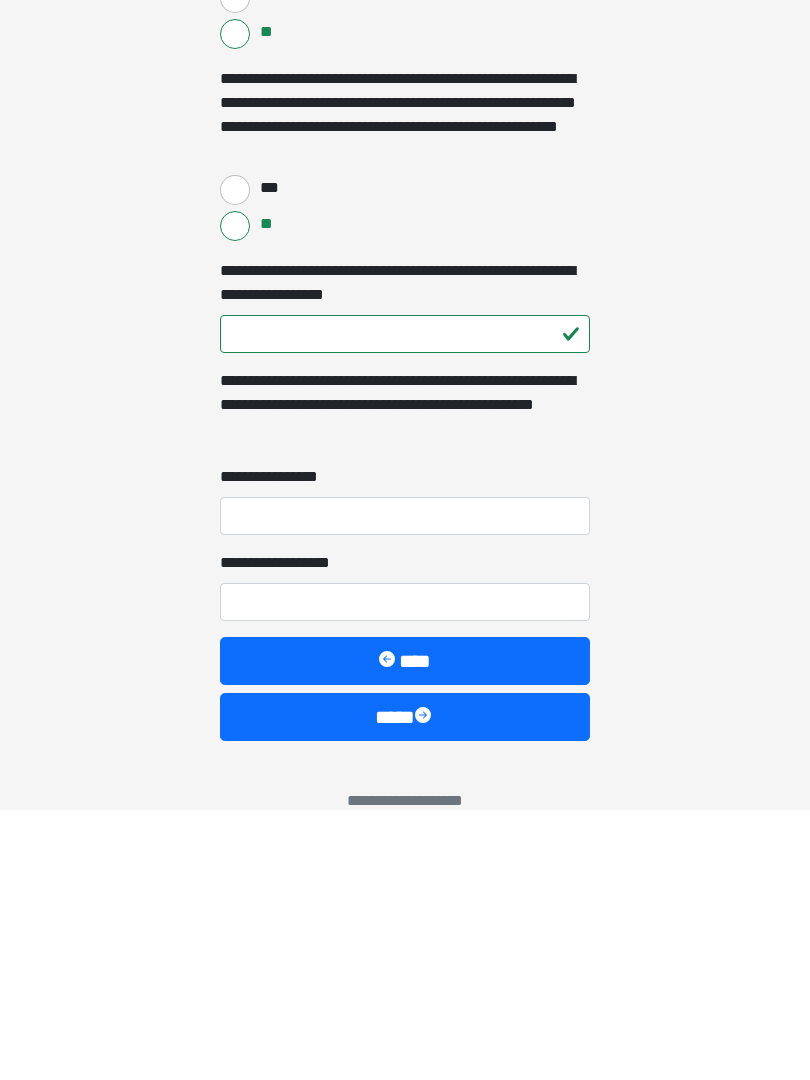 click on "**********" at bounding box center (405, 786) 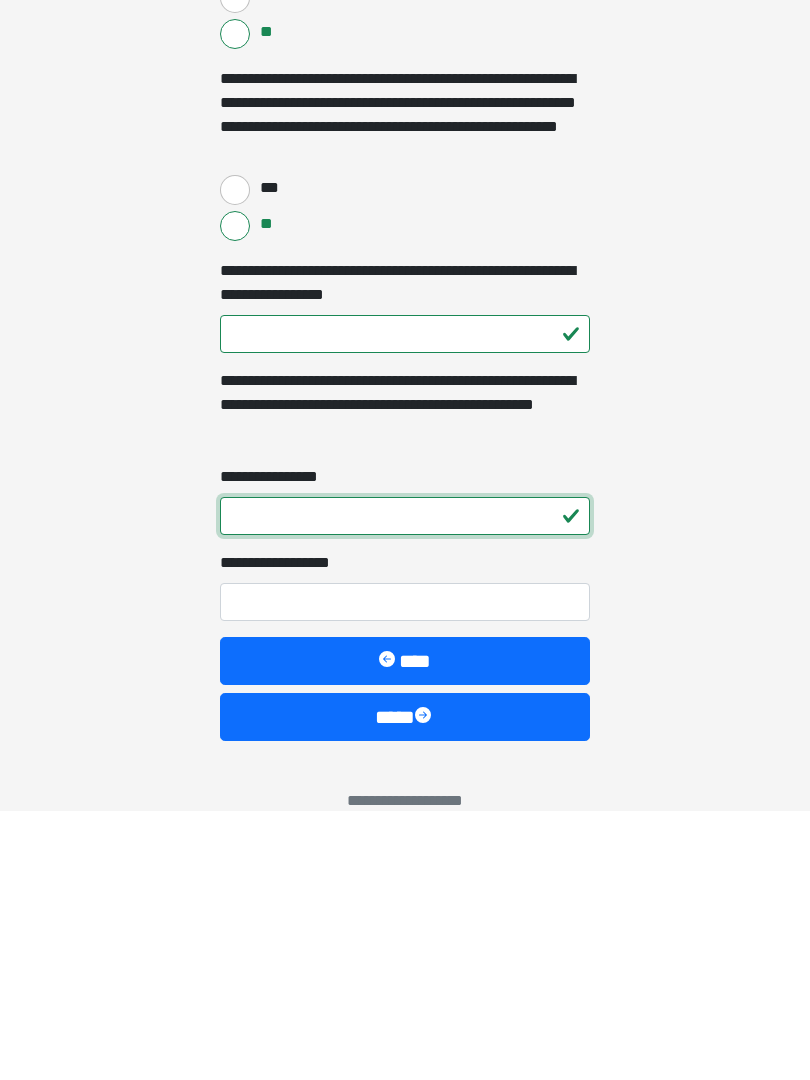 type on "*" 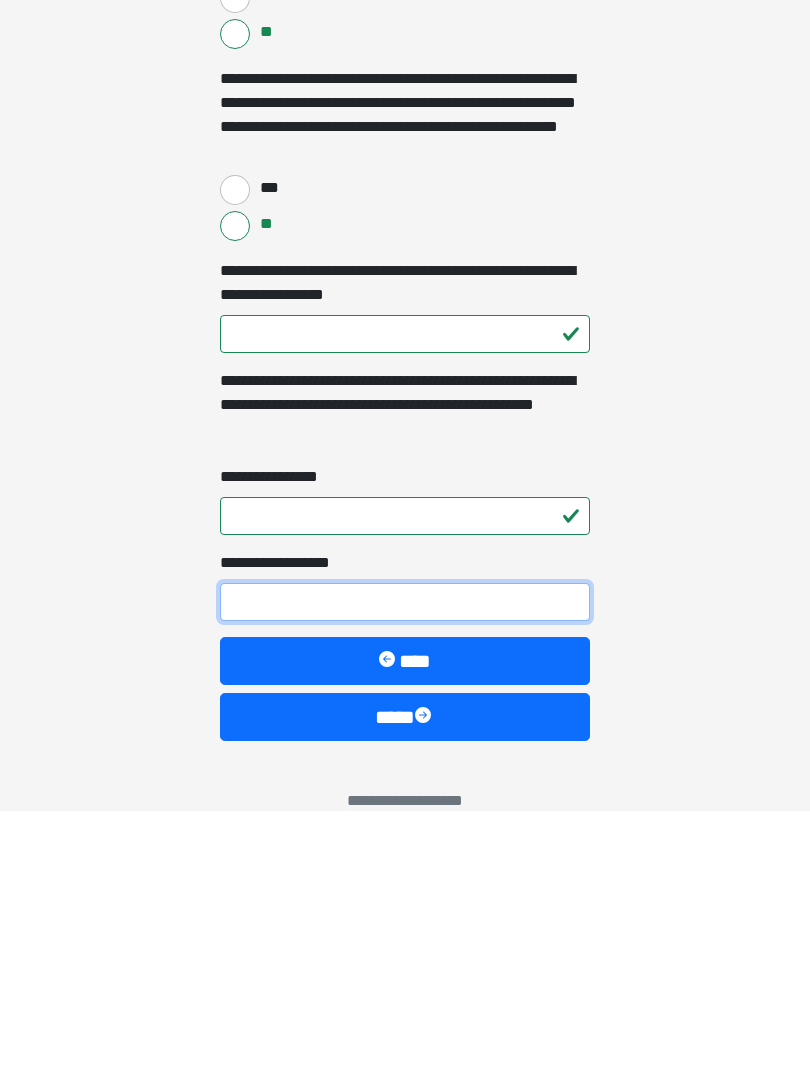 click on "**********" at bounding box center (405, 872) 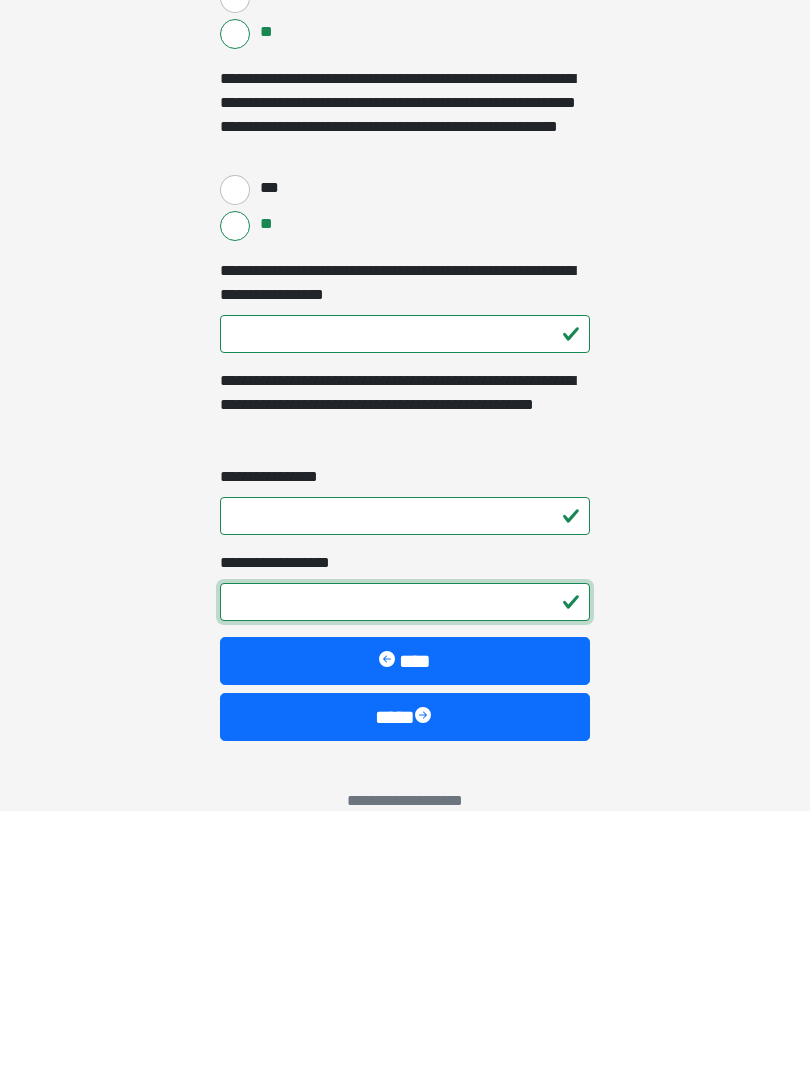 type on "*" 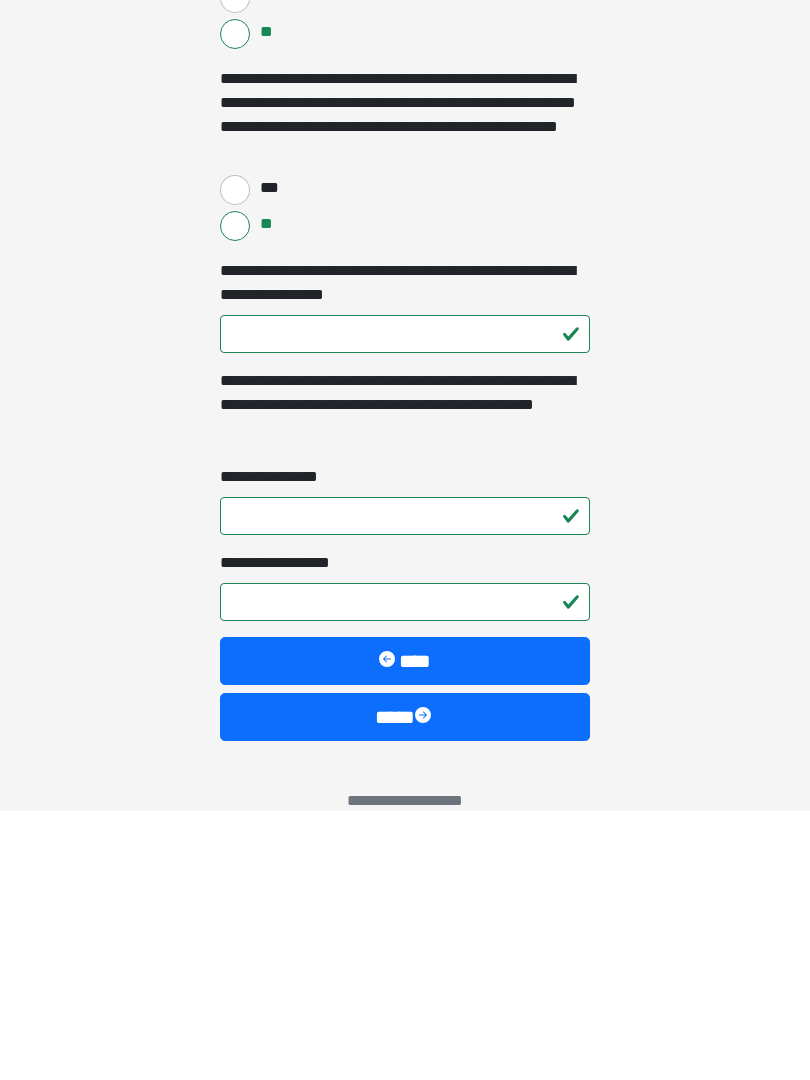 click on "****" at bounding box center [405, 987] 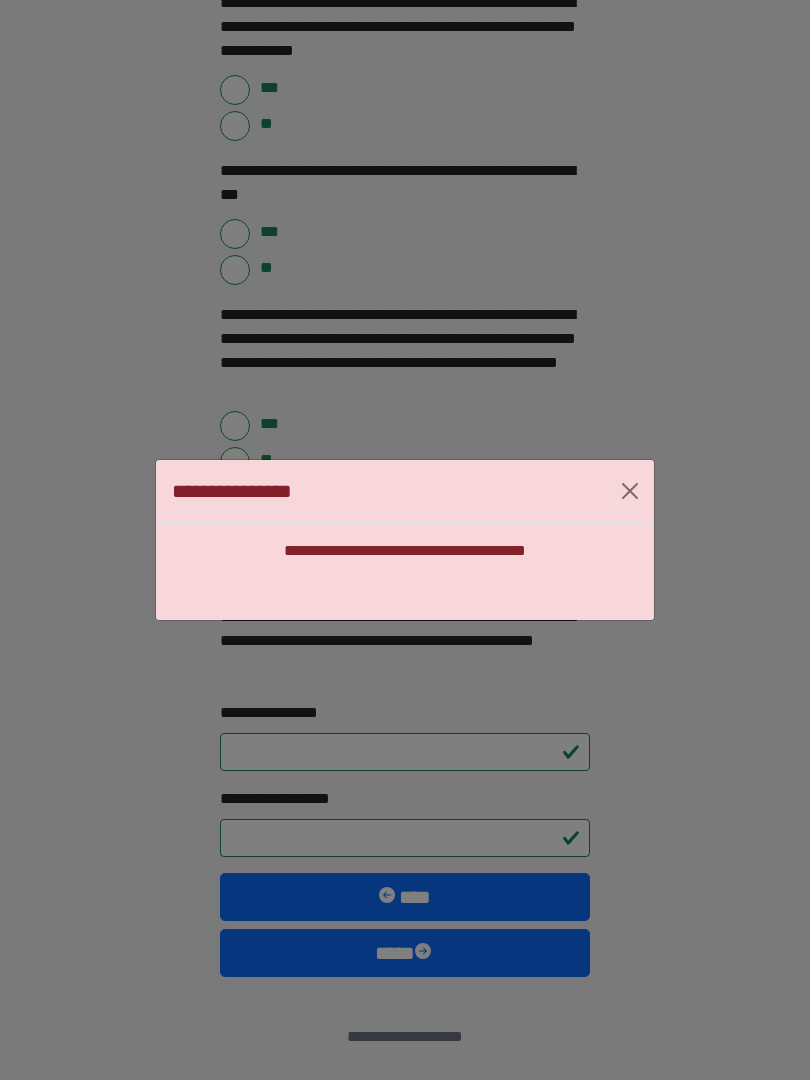 click at bounding box center (630, 491) 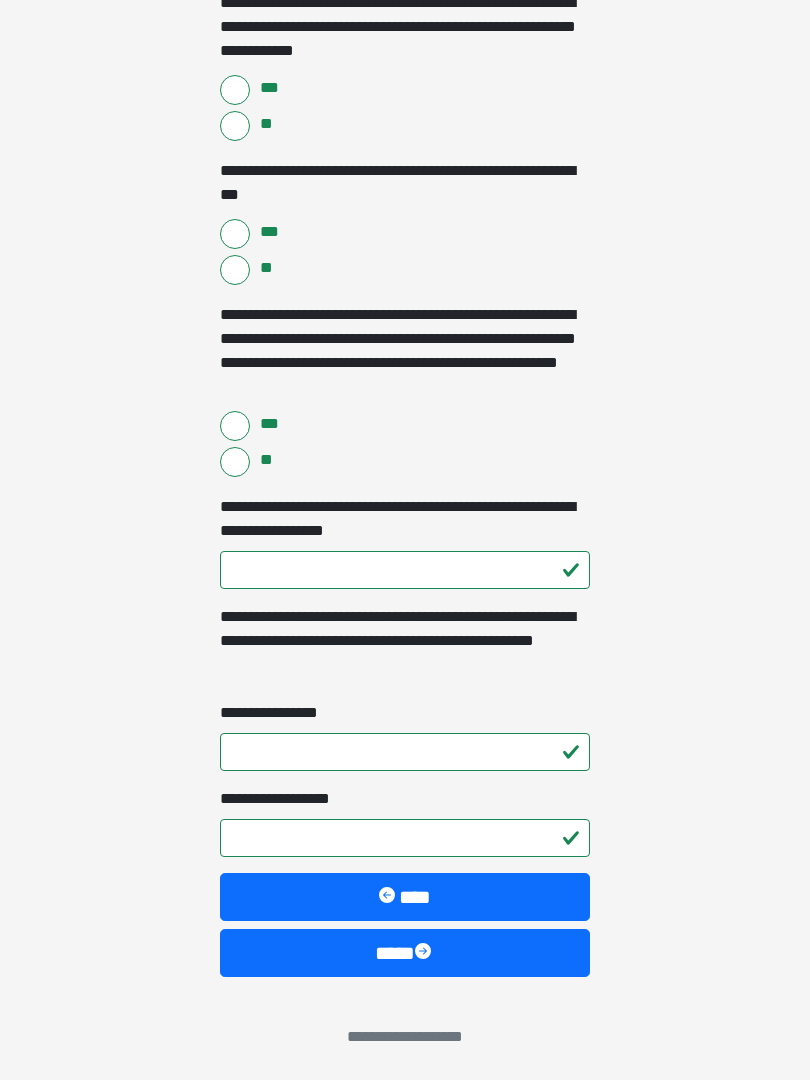 click on "****" at bounding box center [405, 953] 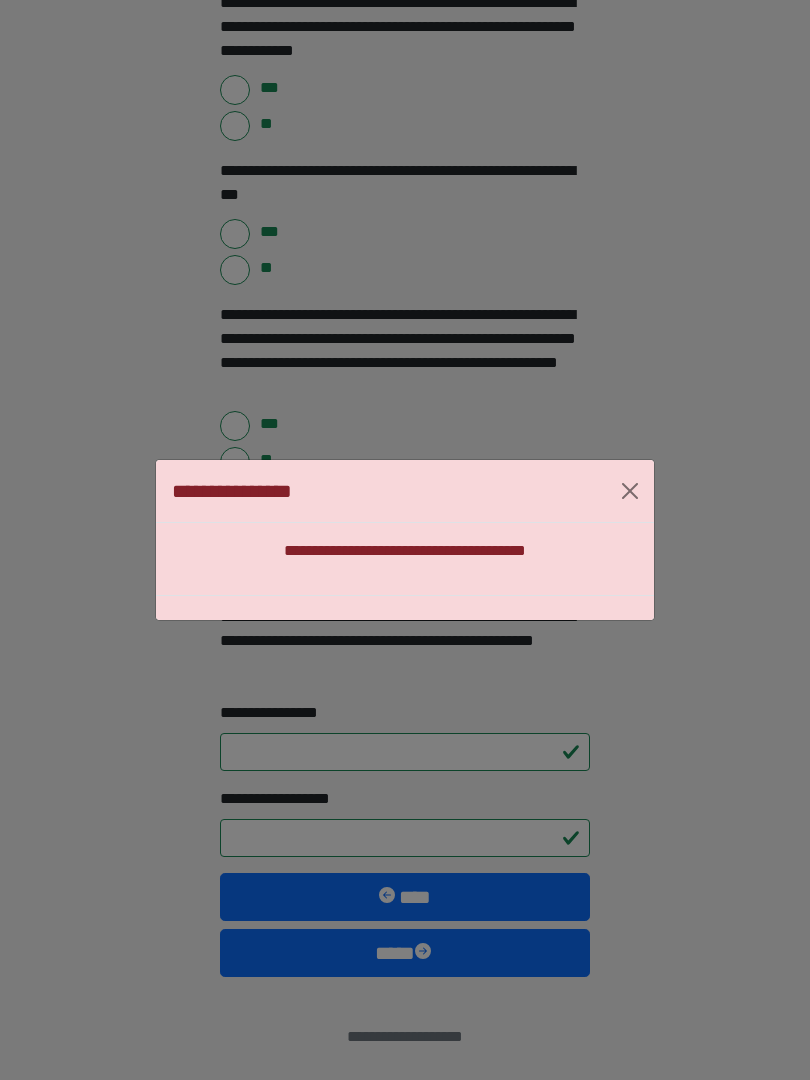 click on "**********" at bounding box center [405, 540] 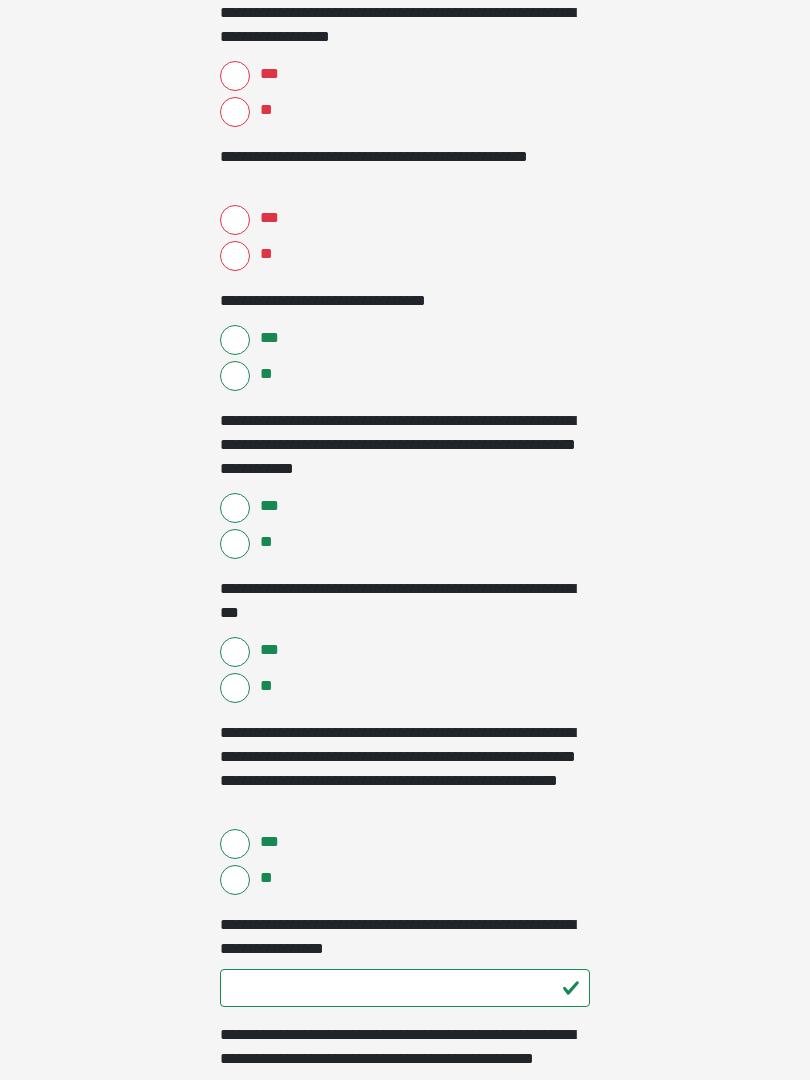 scroll, scrollTop: 2000, scrollLeft: 0, axis: vertical 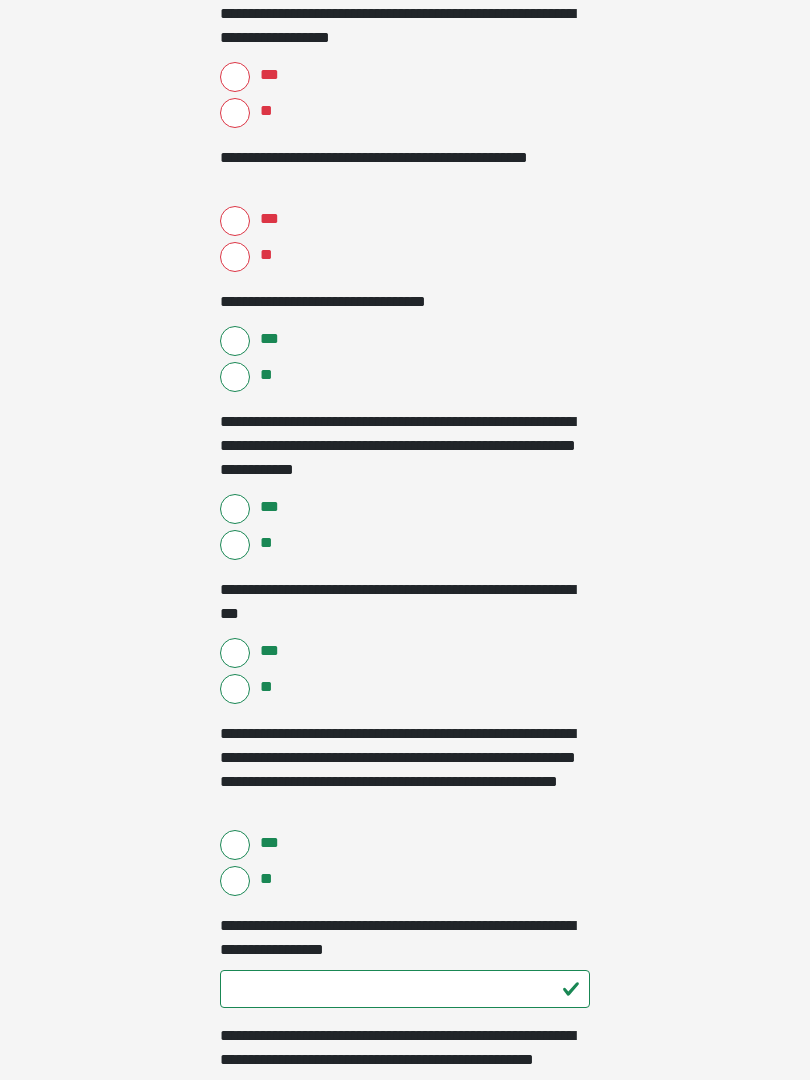 click on "**********" at bounding box center [405, -1460] 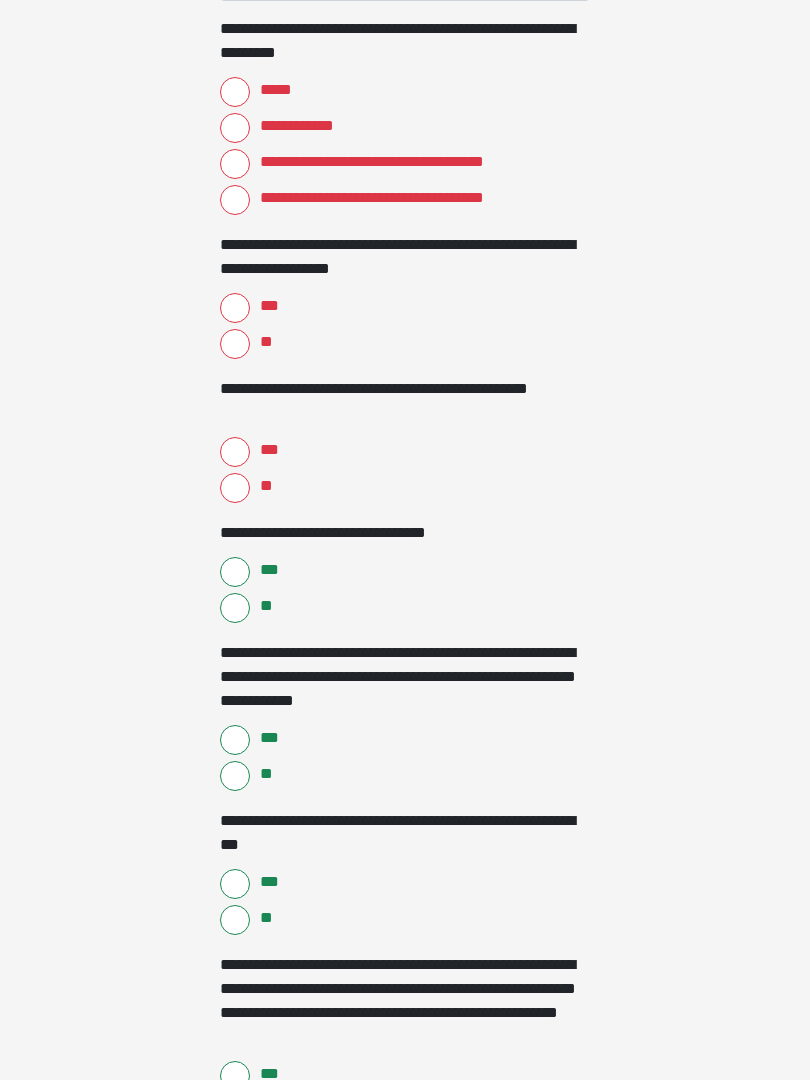 scroll, scrollTop: 1766, scrollLeft: 0, axis: vertical 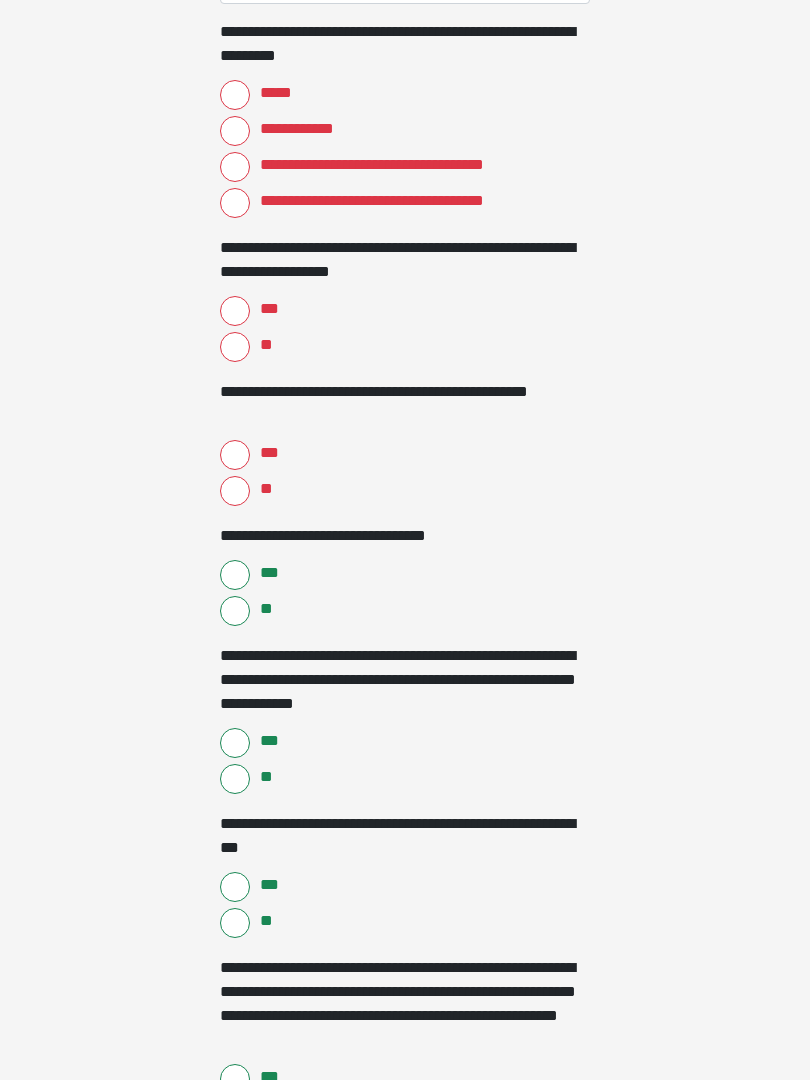click on "**" at bounding box center (235, 491) 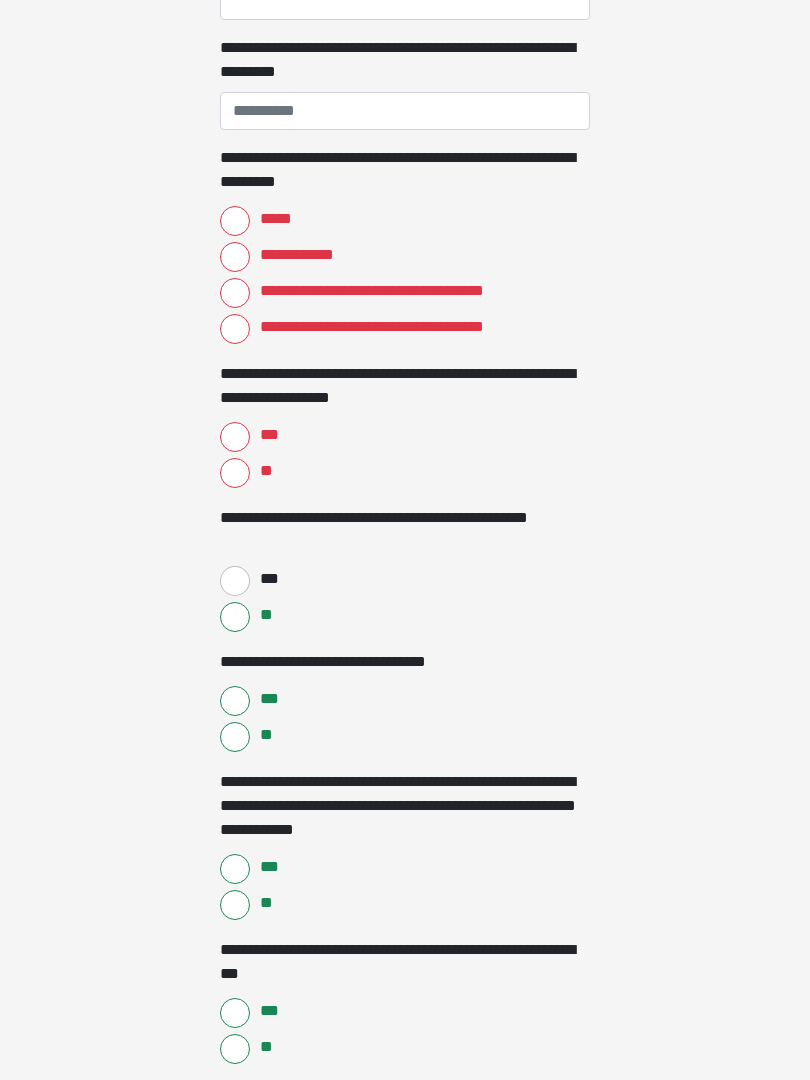 scroll, scrollTop: 1640, scrollLeft: 0, axis: vertical 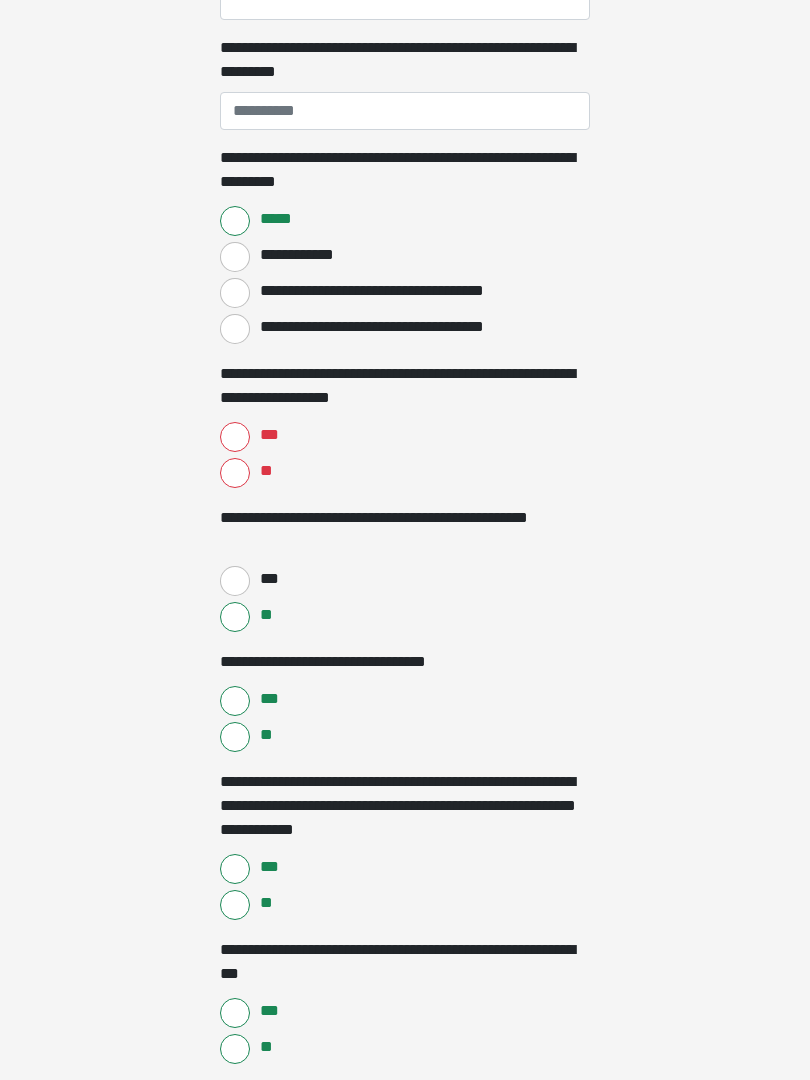 click on "**" at bounding box center [235, 473] 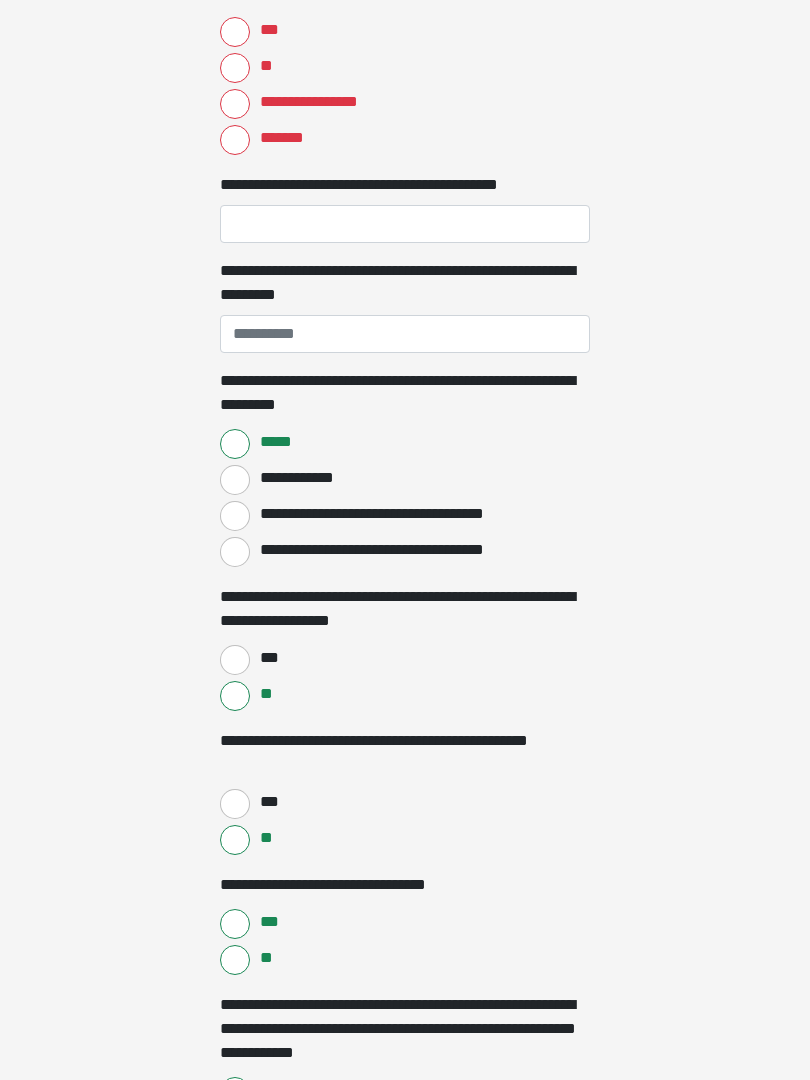 scroll, scrollTop: 1416, scrollLeft: 0, axis: vertical 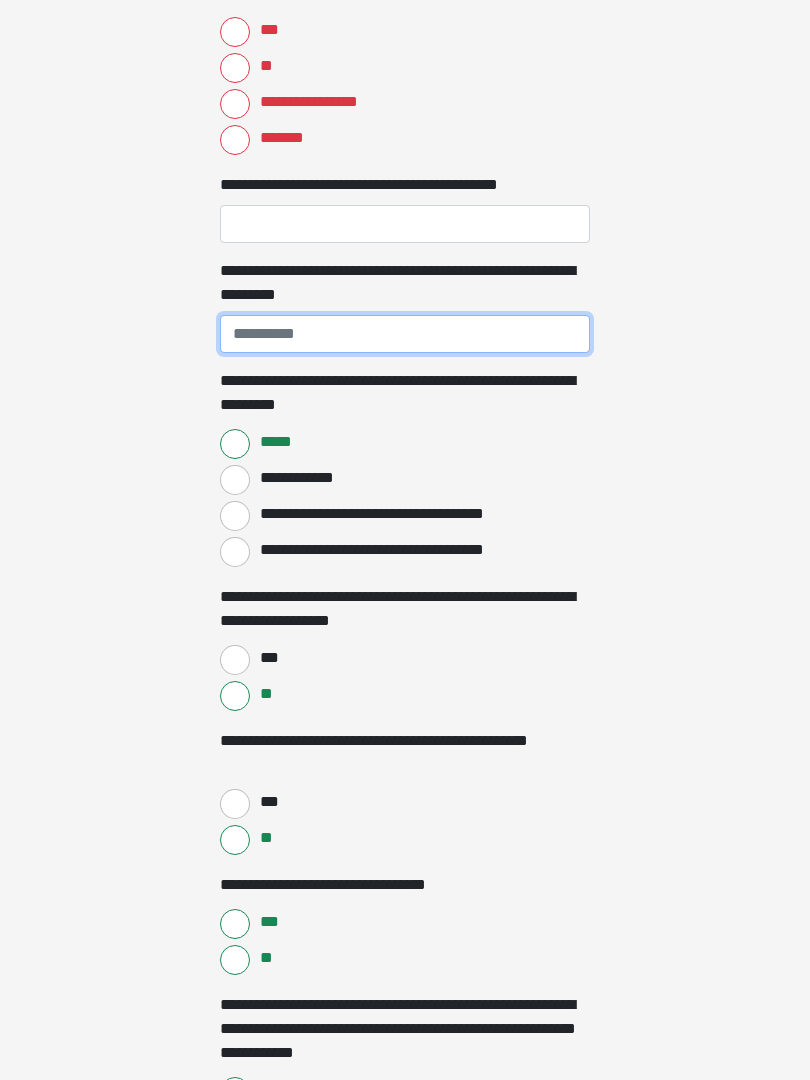 click on "**********" at bounding box center (405, 335) 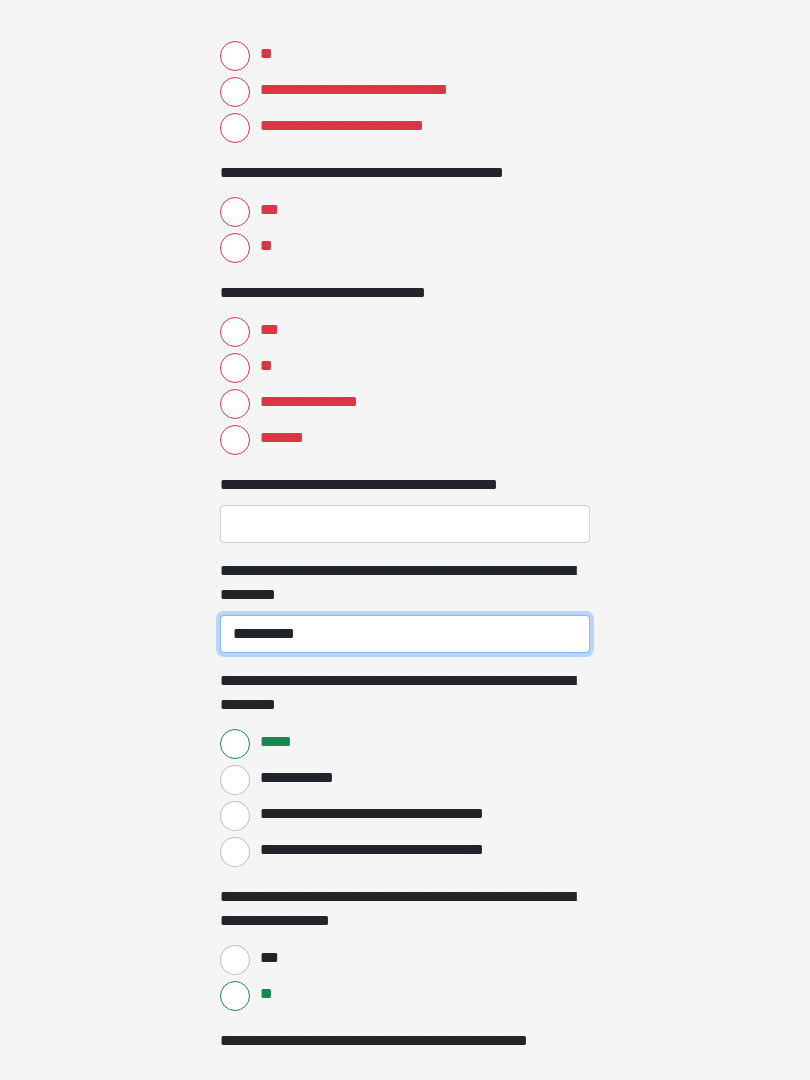 type on "**********" 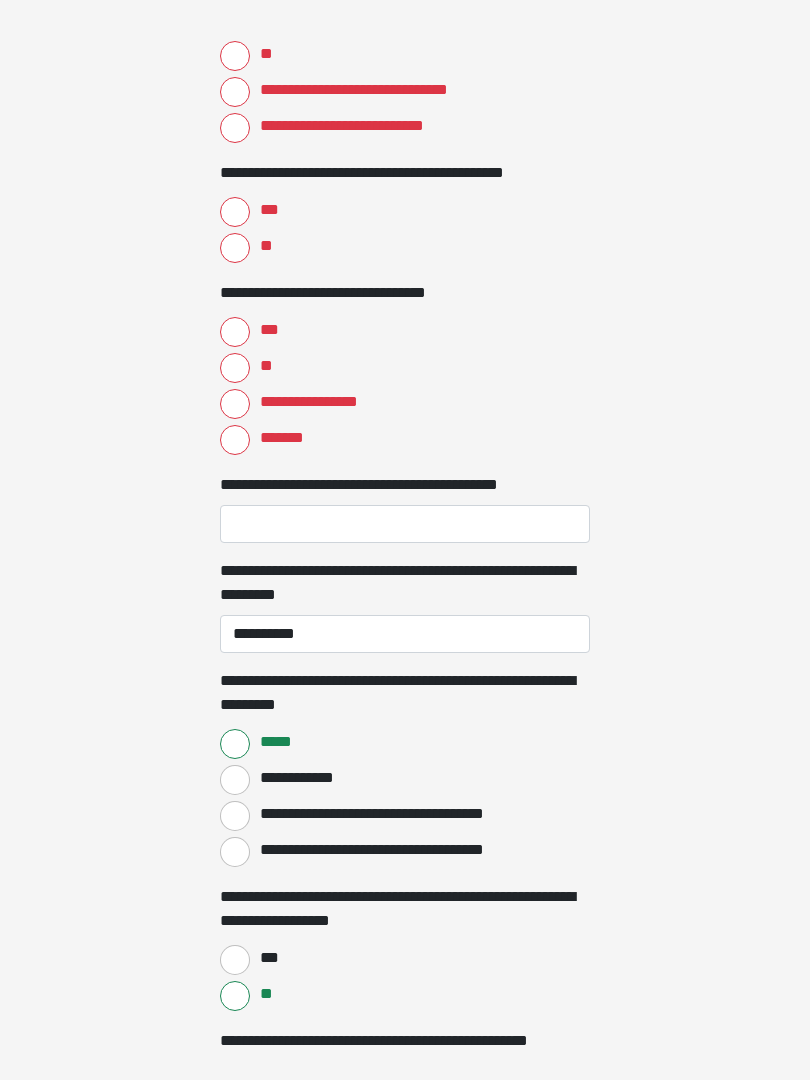 click on "***" at bounding box center (235, 332) 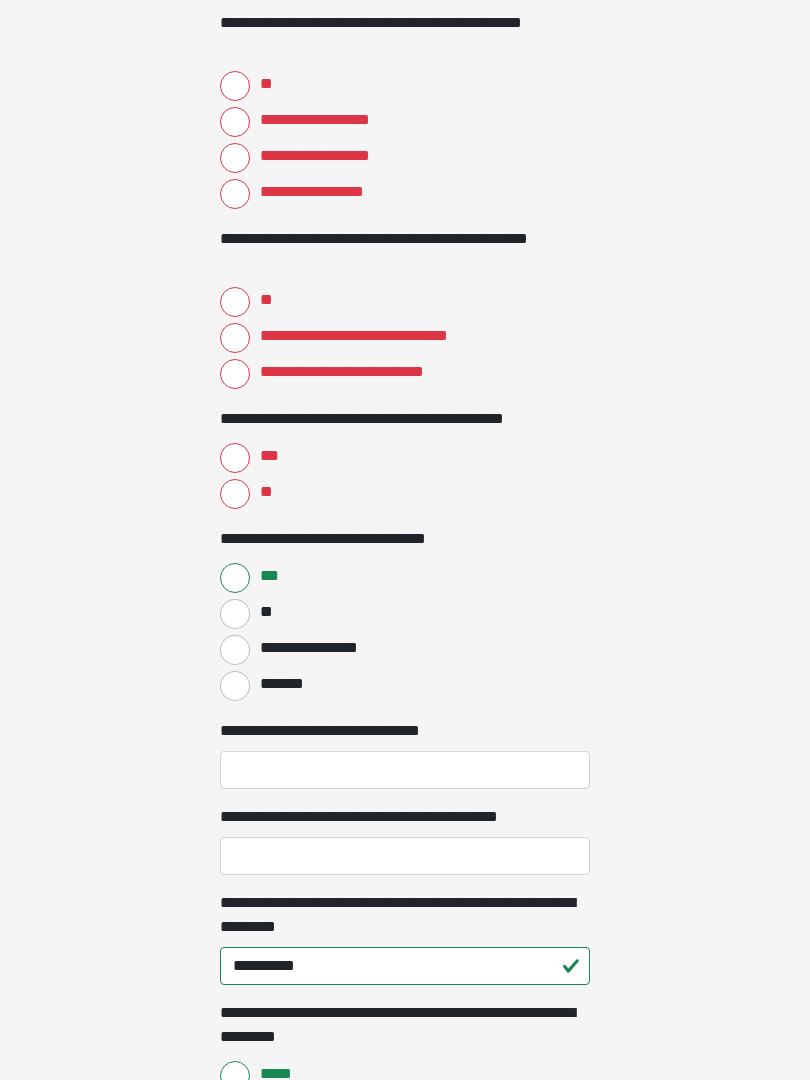 scroll, scrollTop: 858, scrollLeft: 0, axis: vertical 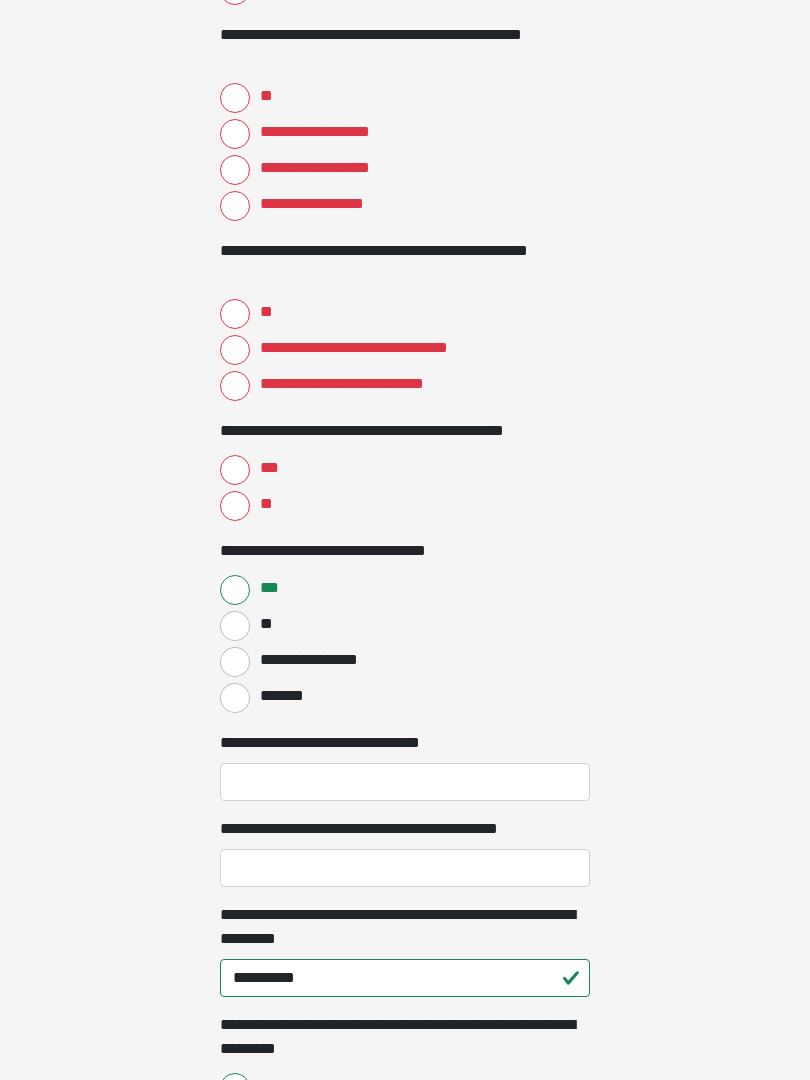 click on "**********" at bounding box center (405, 954) 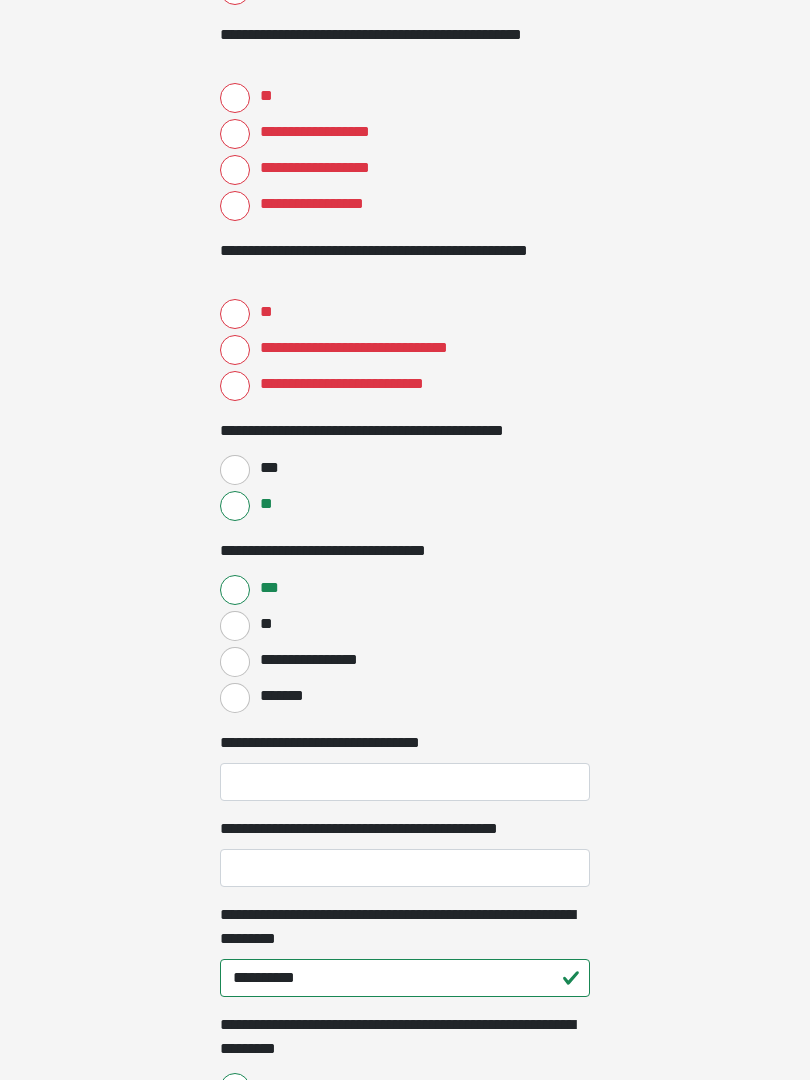 click on "**********" at bounding box center [405, -319] 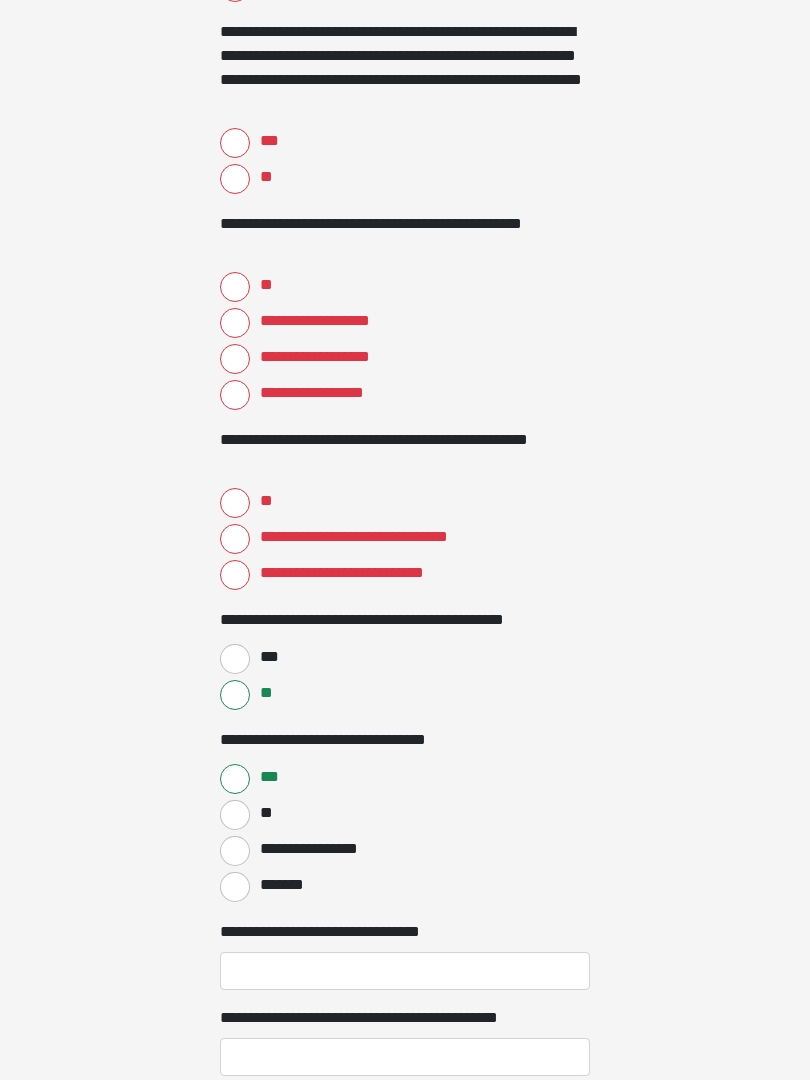 scroll, scrollTop: 669, scrollLeft: 0, axis: vertical 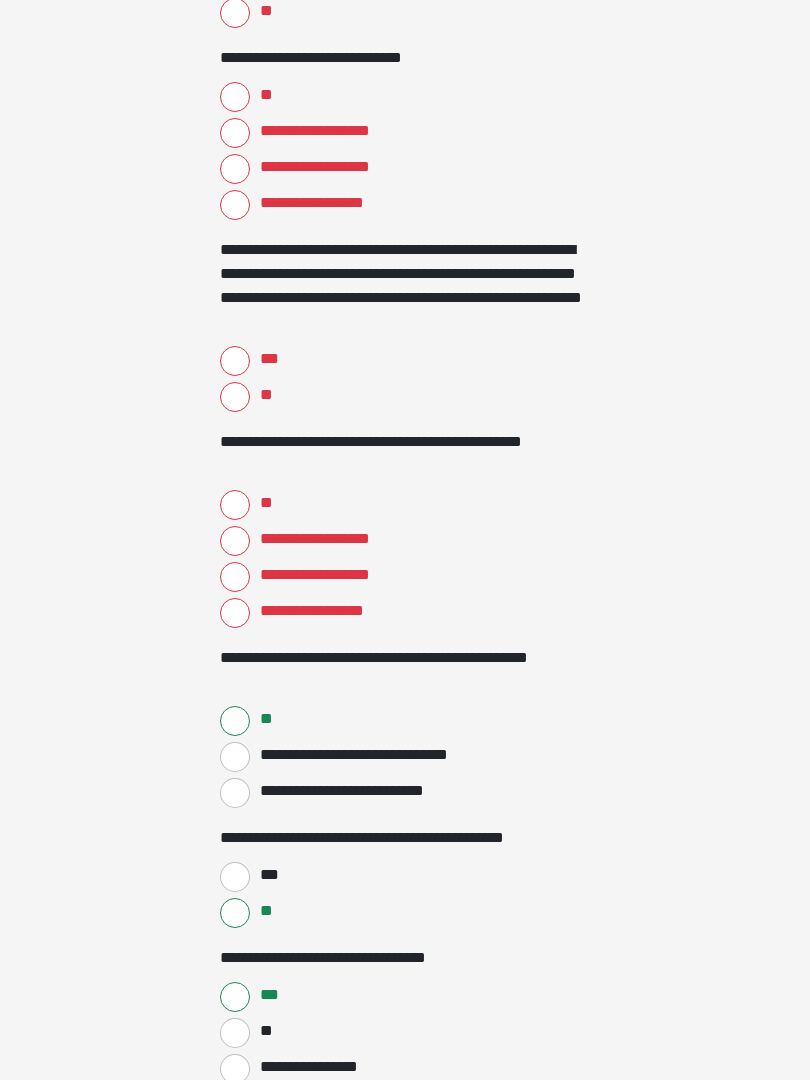 click on "**" at bounding box center [265, 503] 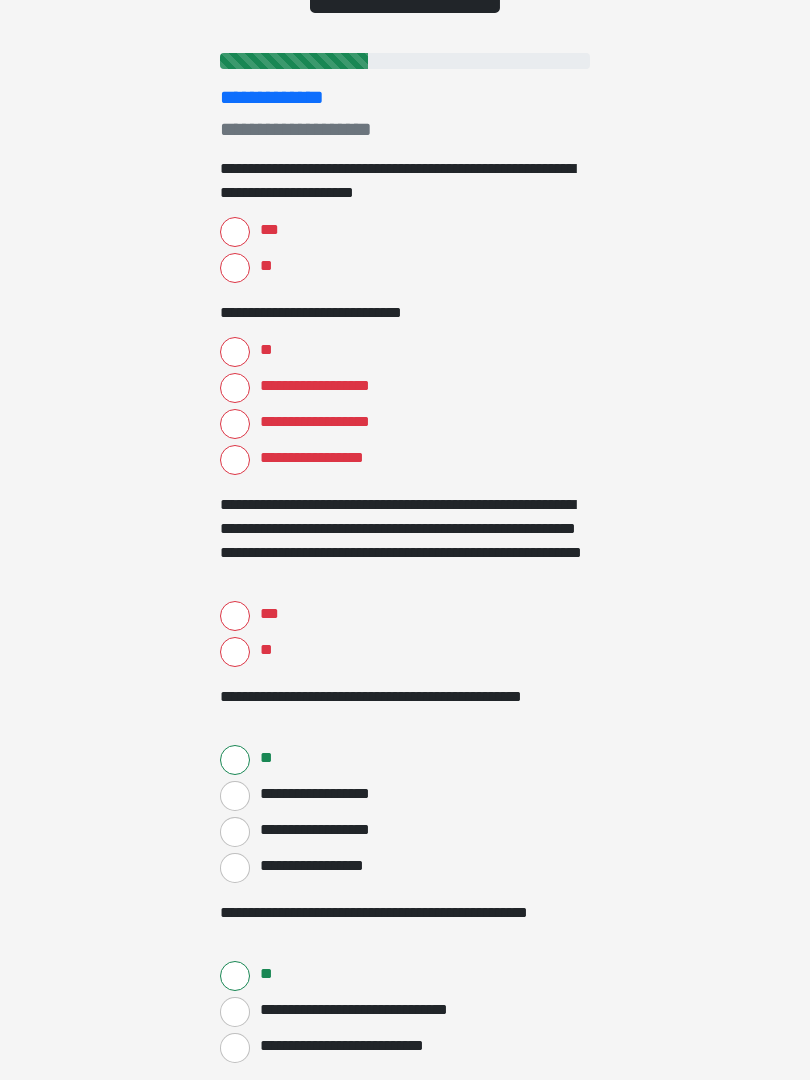 scroll, scrollTop: 197, scrollLeft: 0, axis: vertical 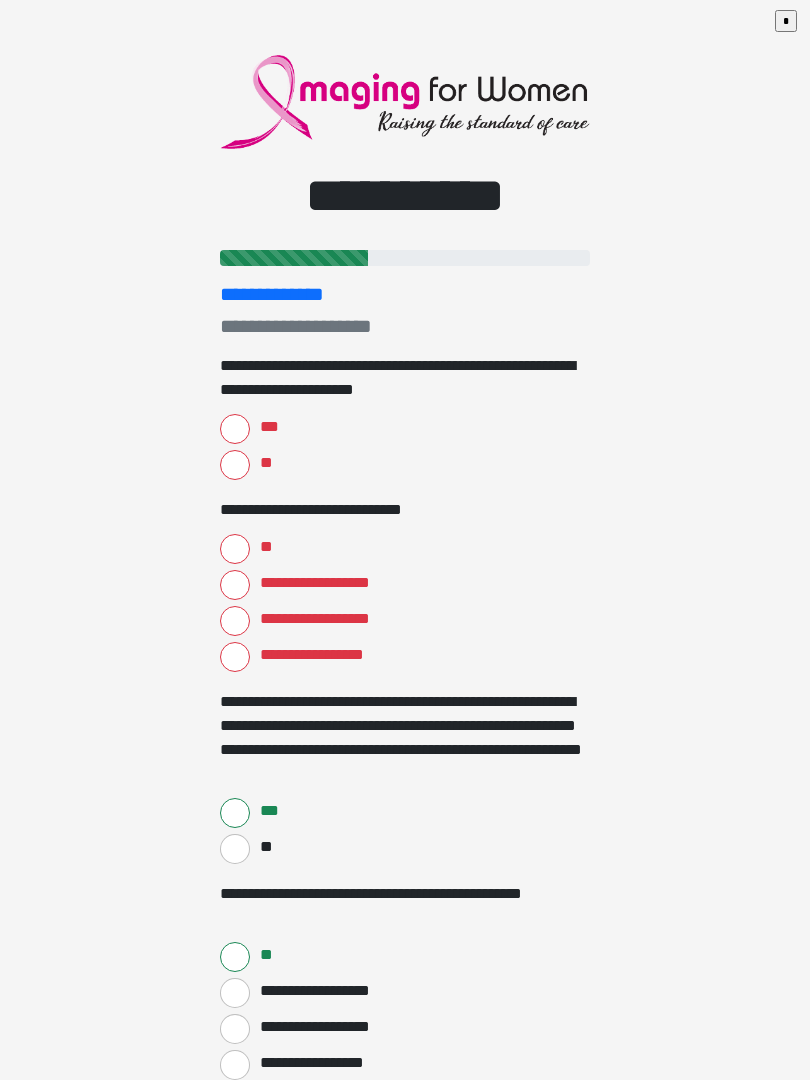 click on "**" at bounding box center (235, 549) 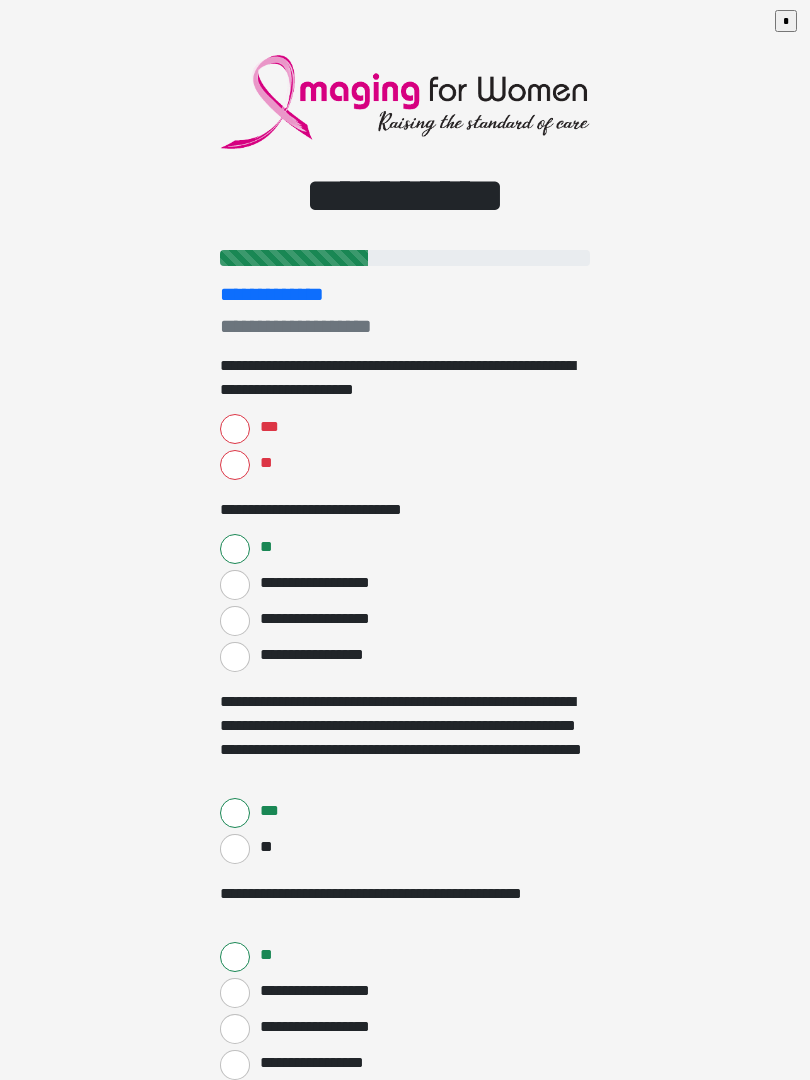 click on "***" at bounding box center [235, 429] 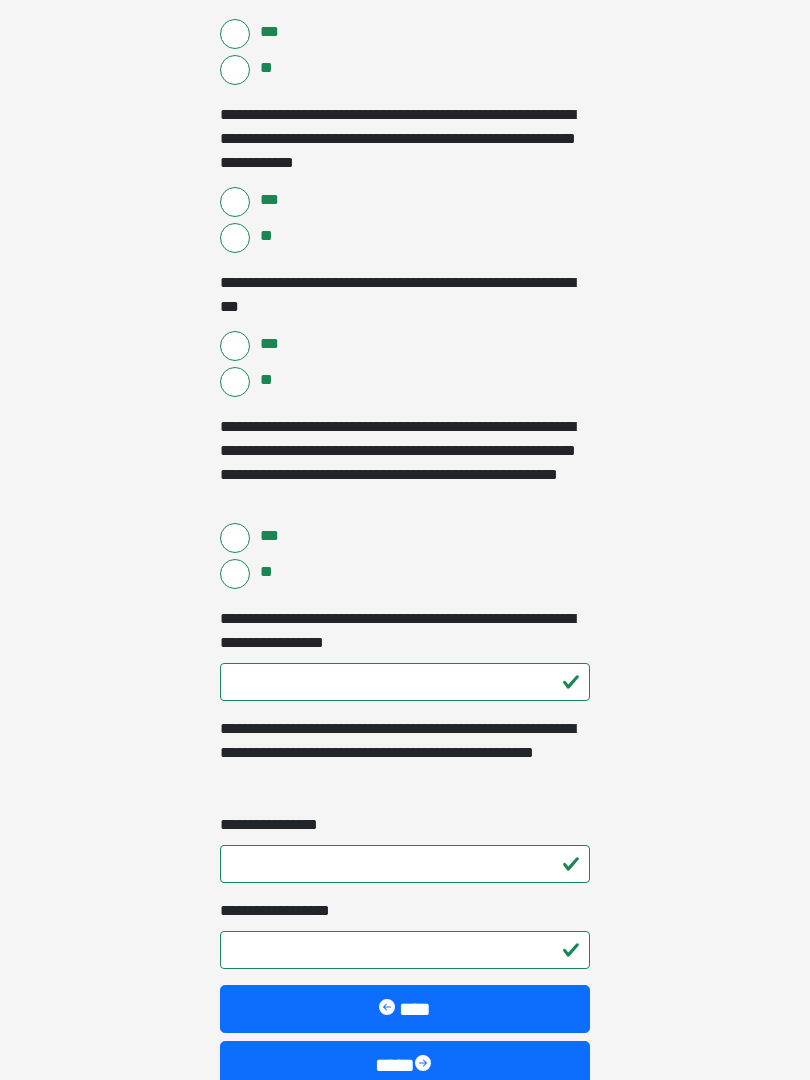 scroll, scrollTop: 2505, scrollLeft: 0, axis: vertical 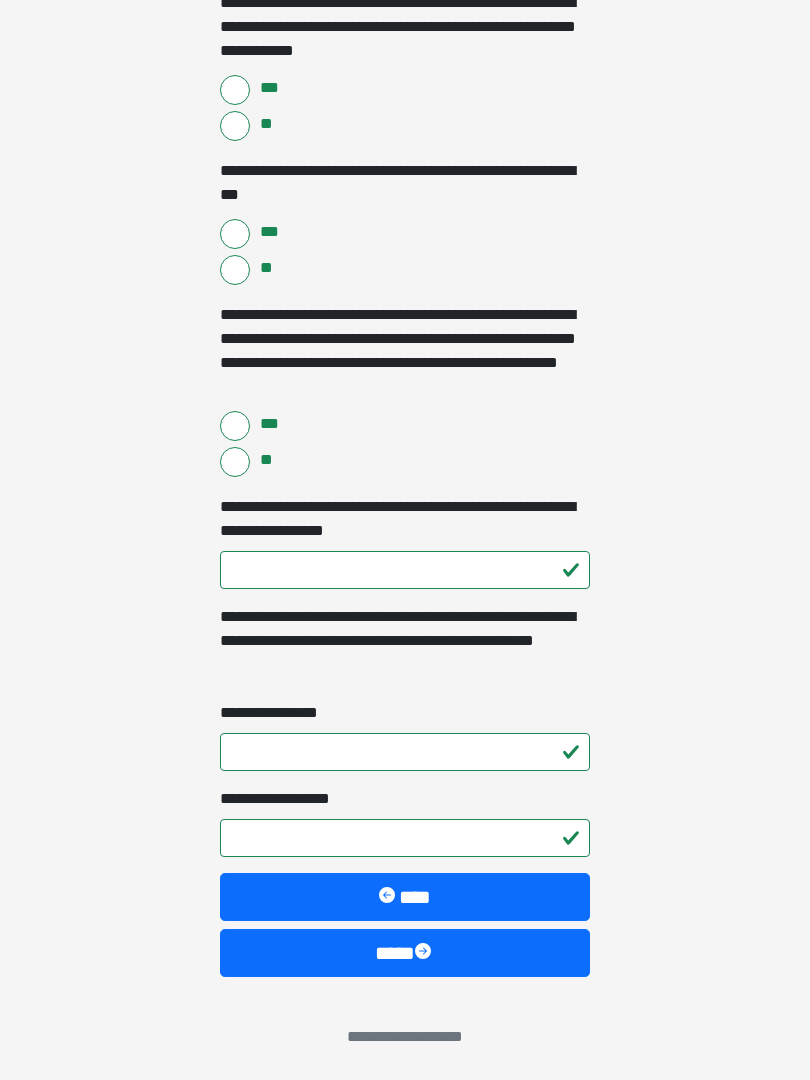 click on "****" at bounding box center [405, 953] 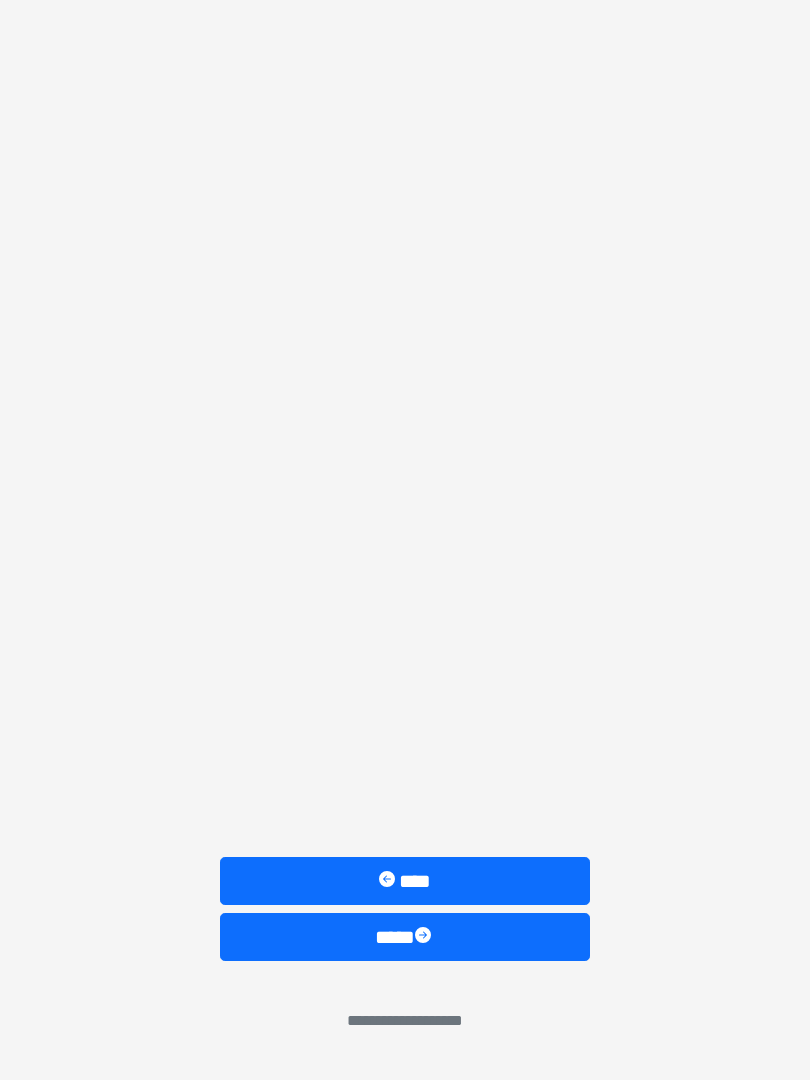 scroll, scrollTop: 0, scrollLeft: 0, axis: both 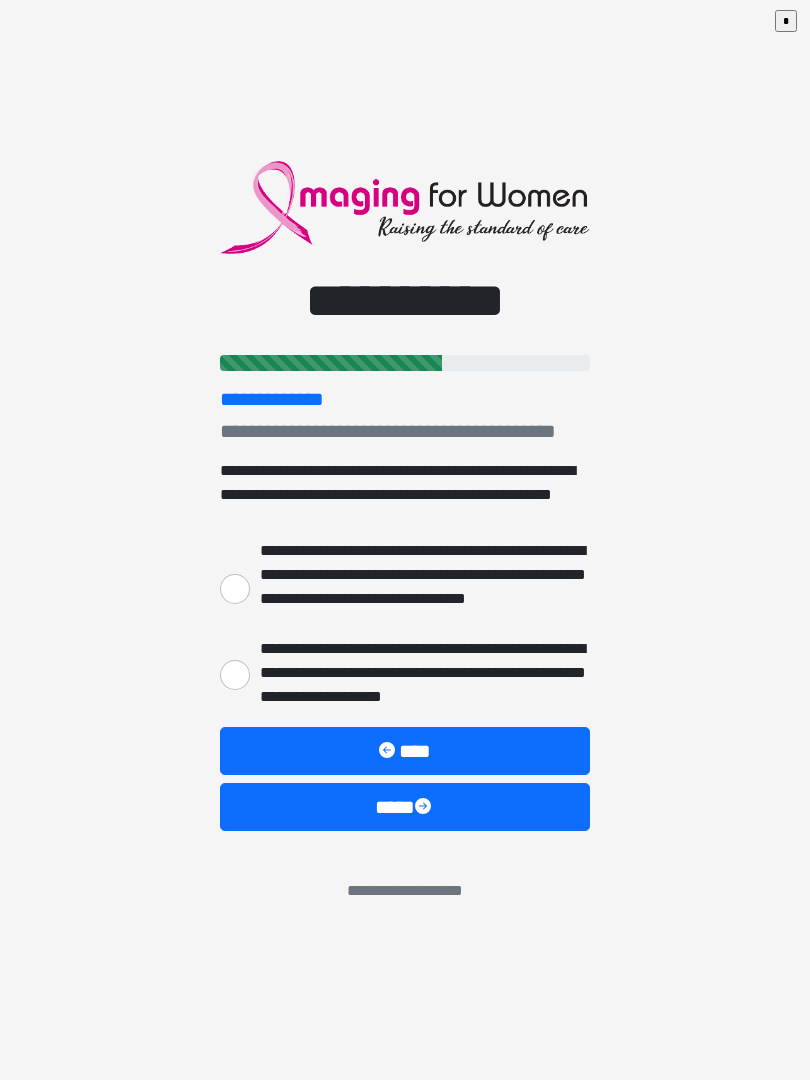 click on "**********" at bounding box center [235, 589] 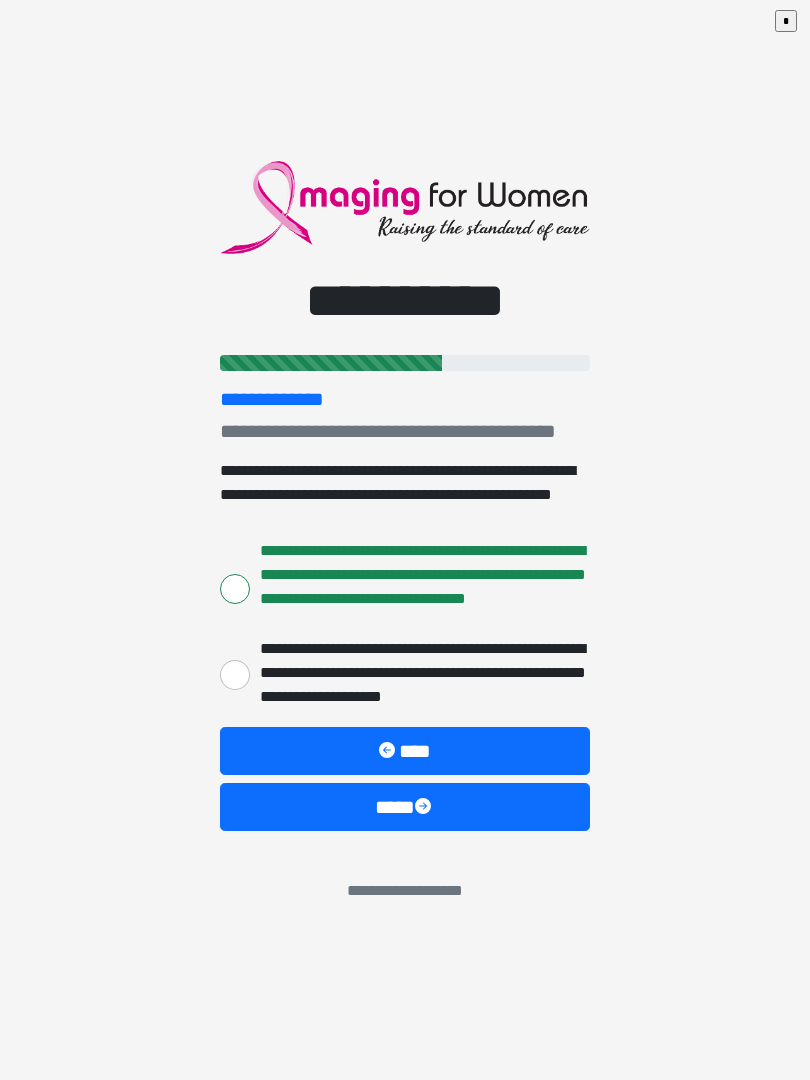 click on "****" at bounding box center (405, 807) 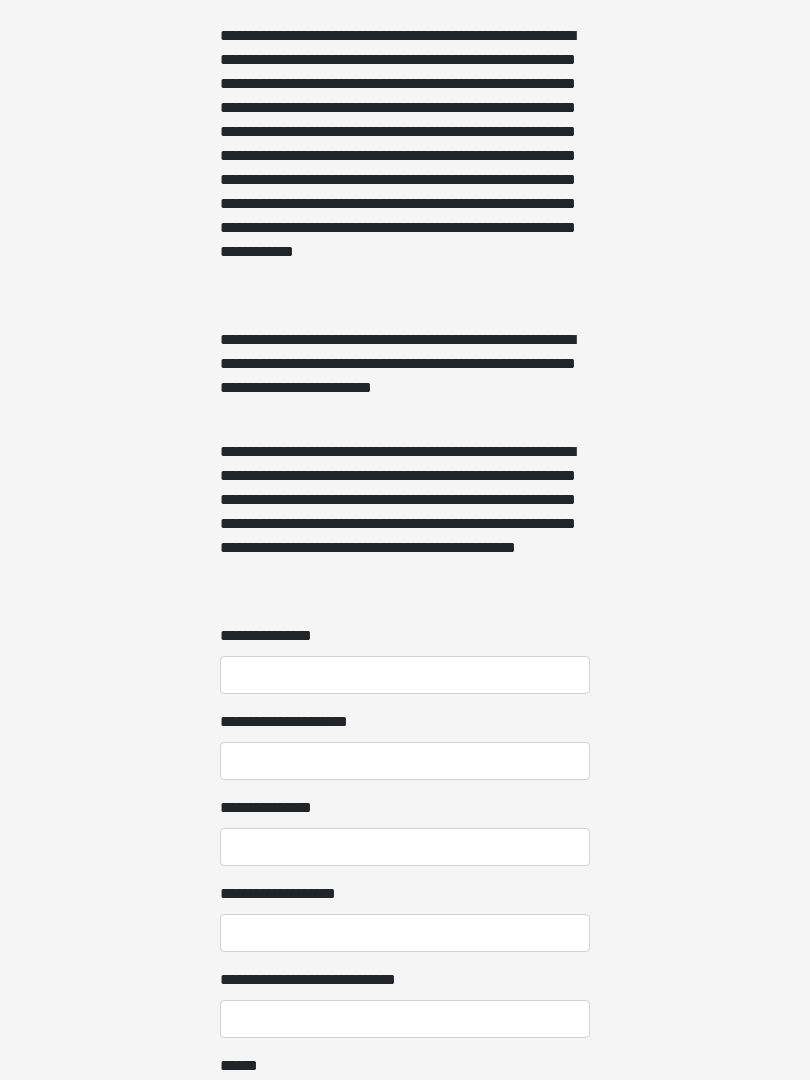 scroll, scrollTop: 1114, scrollLeft: 0, axis: vertical 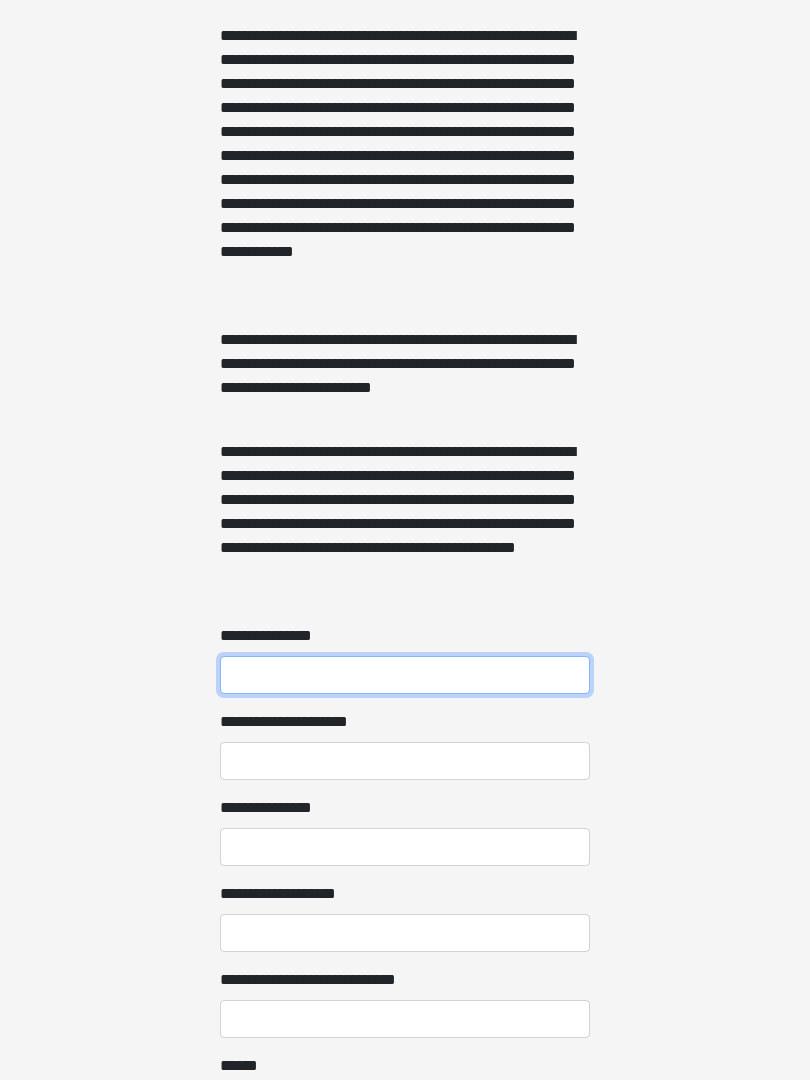 click on "**********" at bounding box center (405, 675) 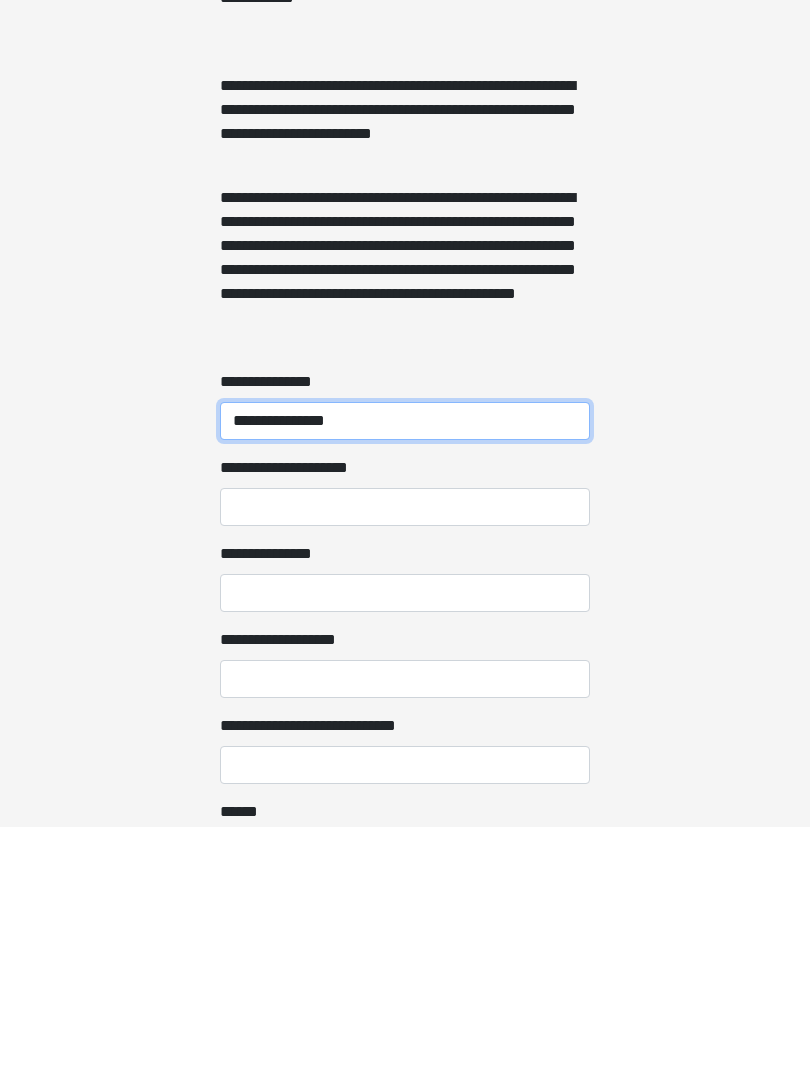 type on "**********" 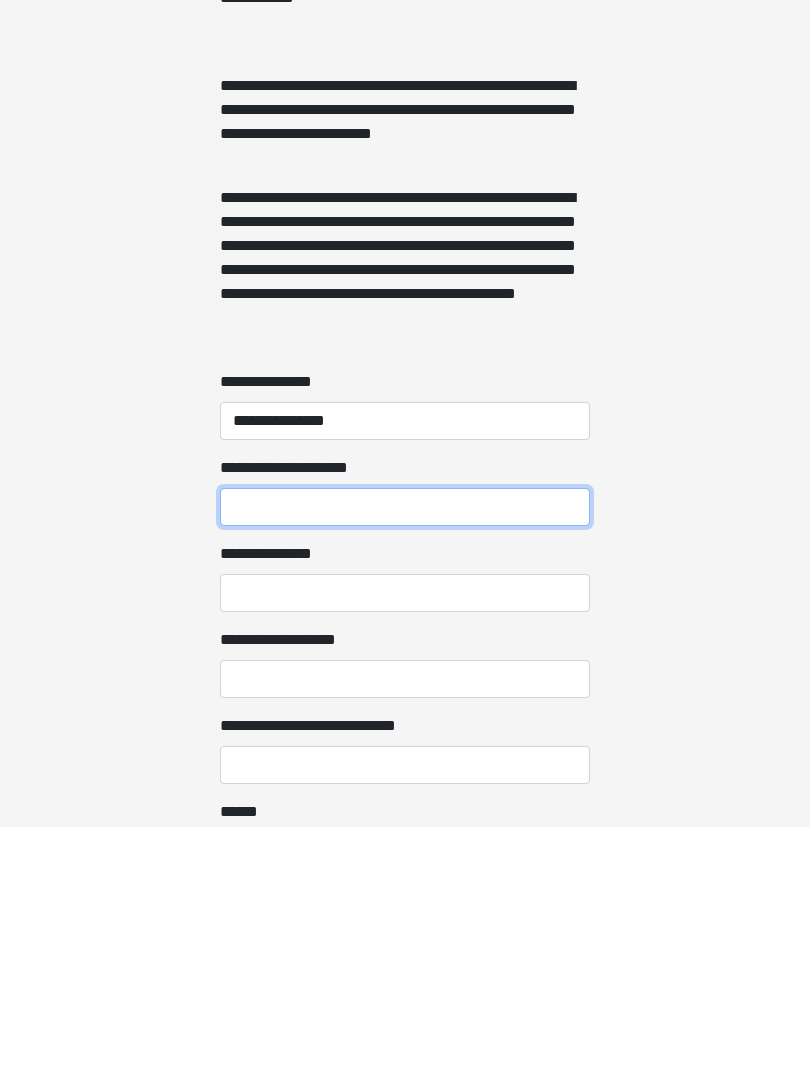 click on "**********" at bounding box center [405, 761] 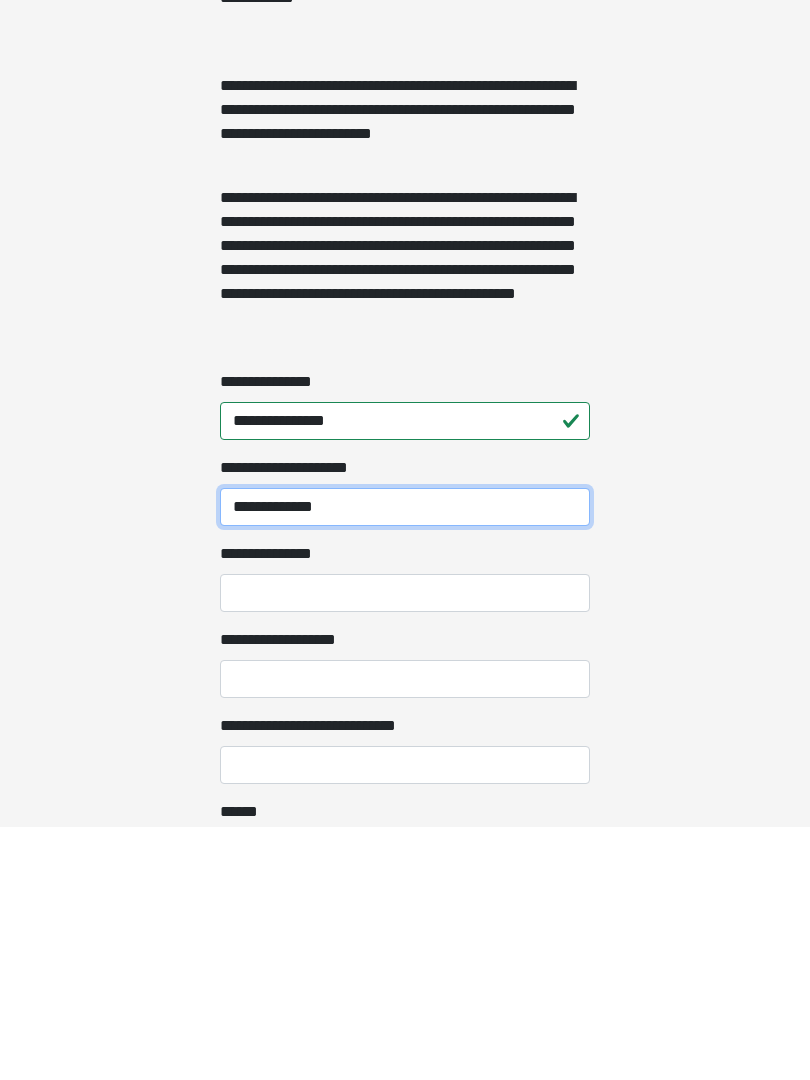 type on "**********" 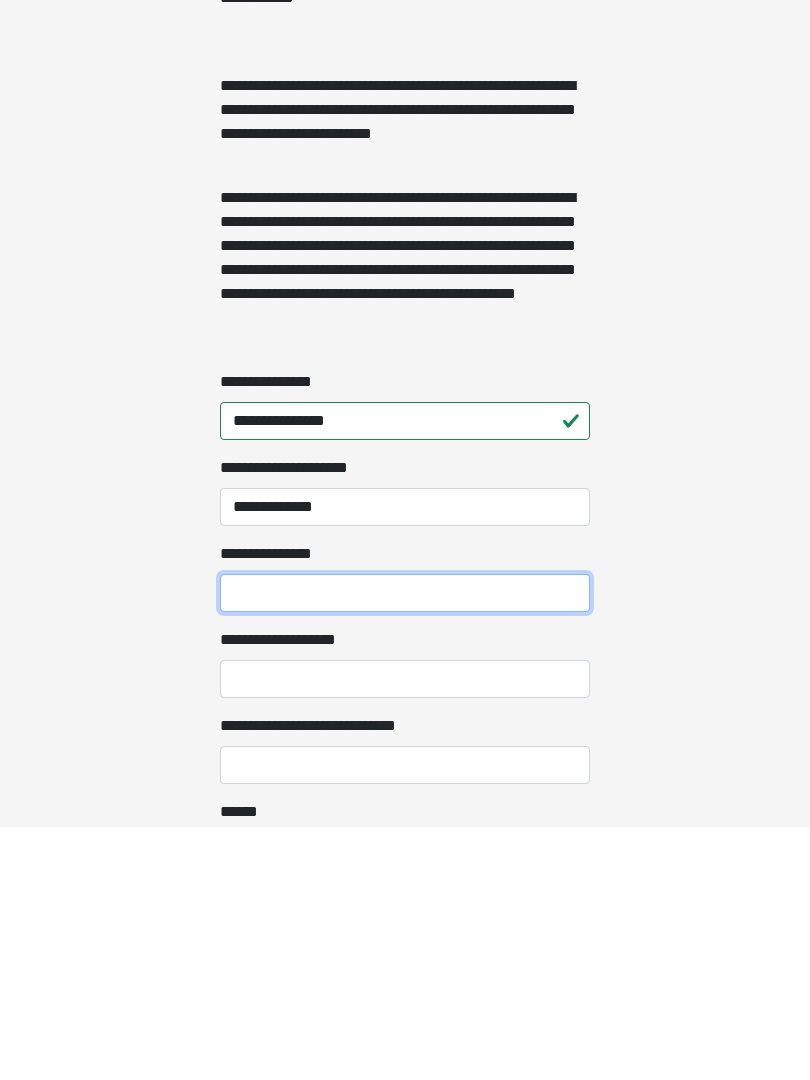 click on "**********" at bounding box center (405, 847) 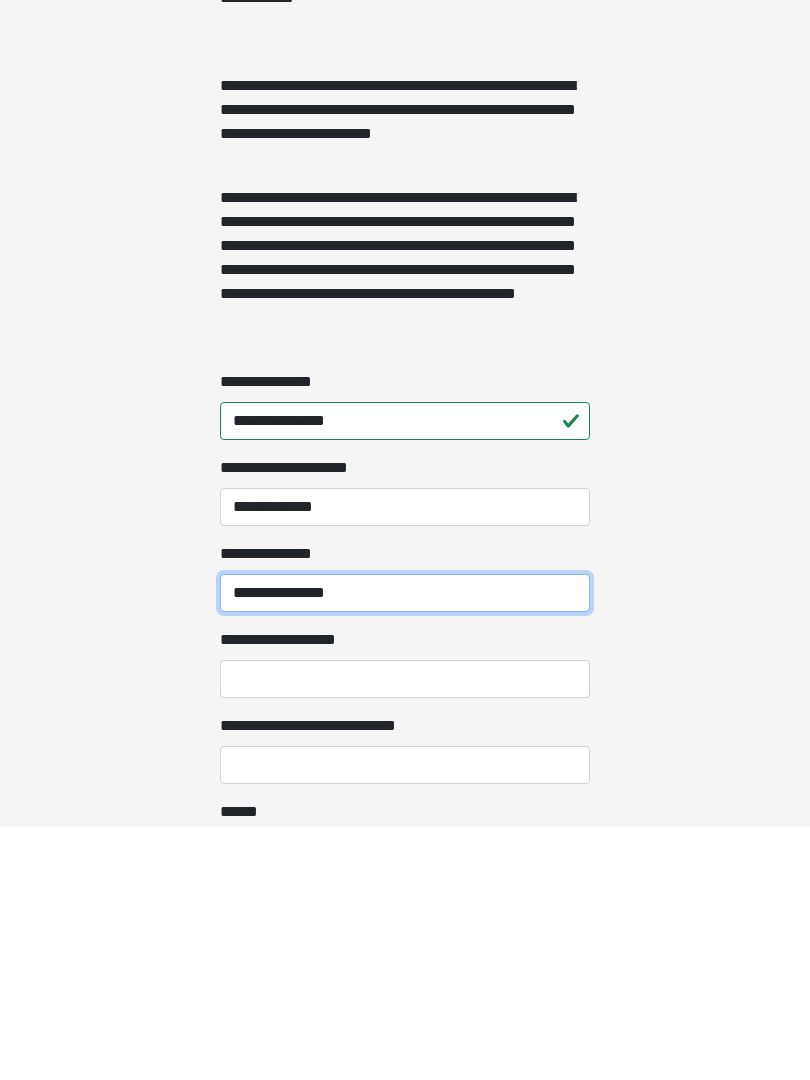 type on "**********" 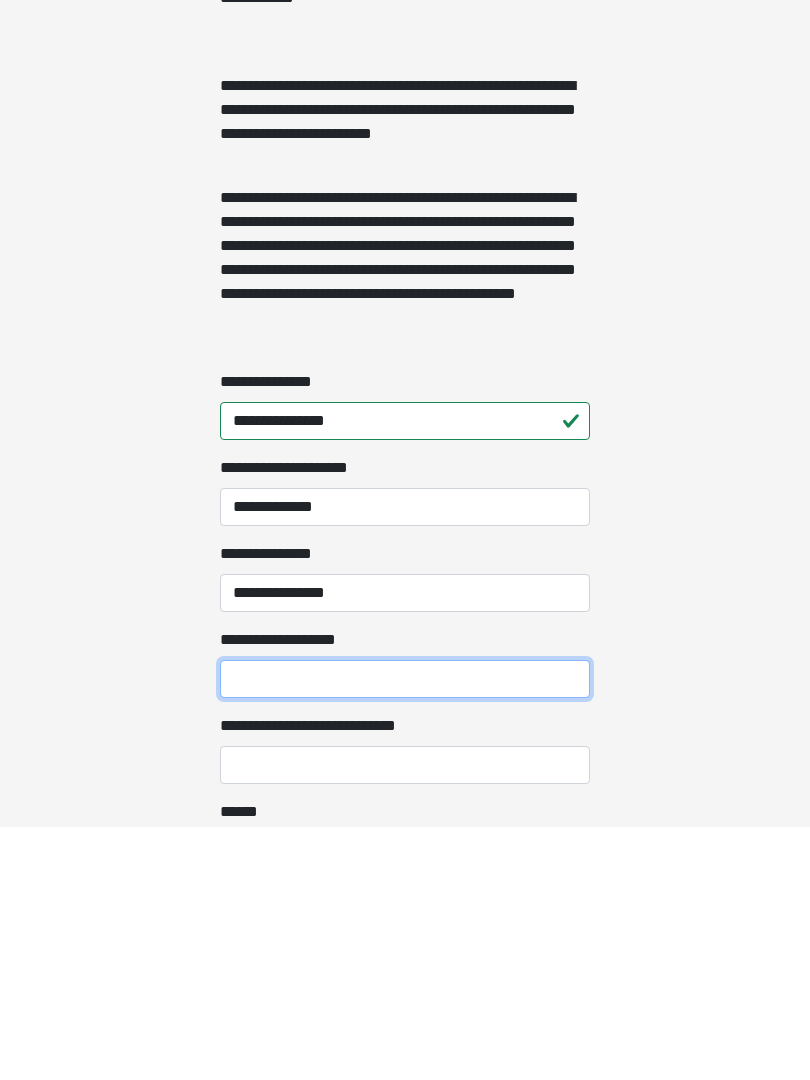 click on "**********" at bounding box center [405, 933] 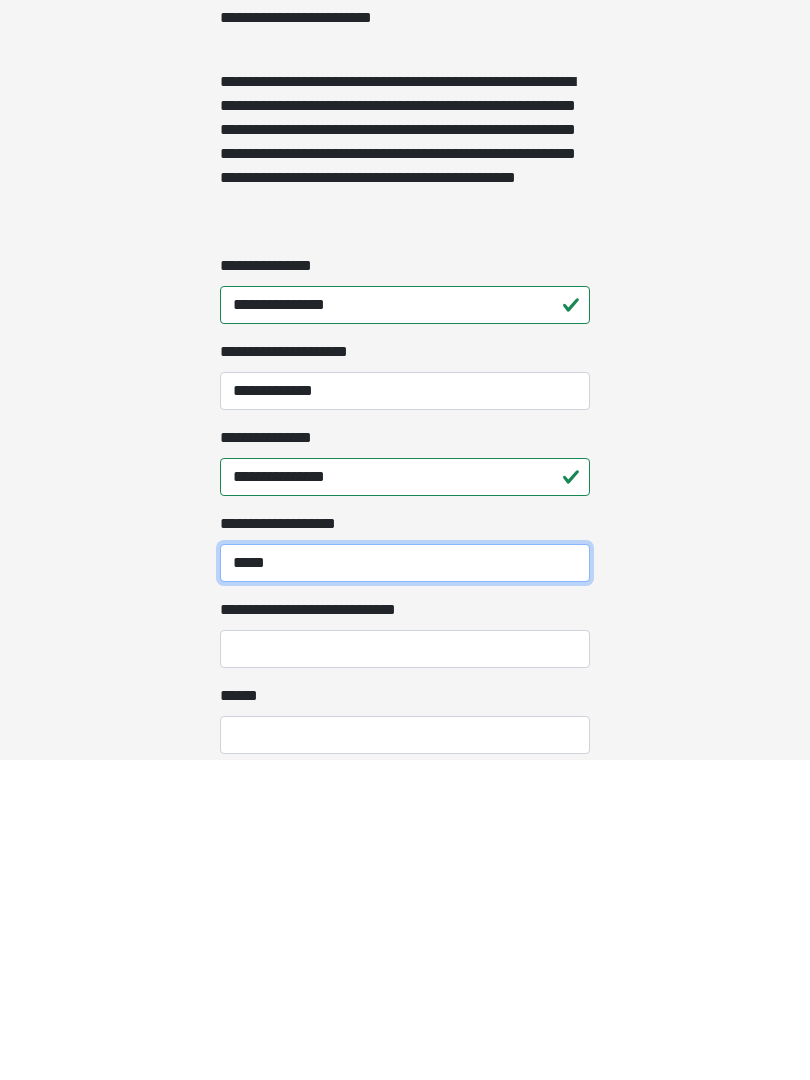 scroll, scrollTop: 1170, scrollLeft: 0, axis: vertical 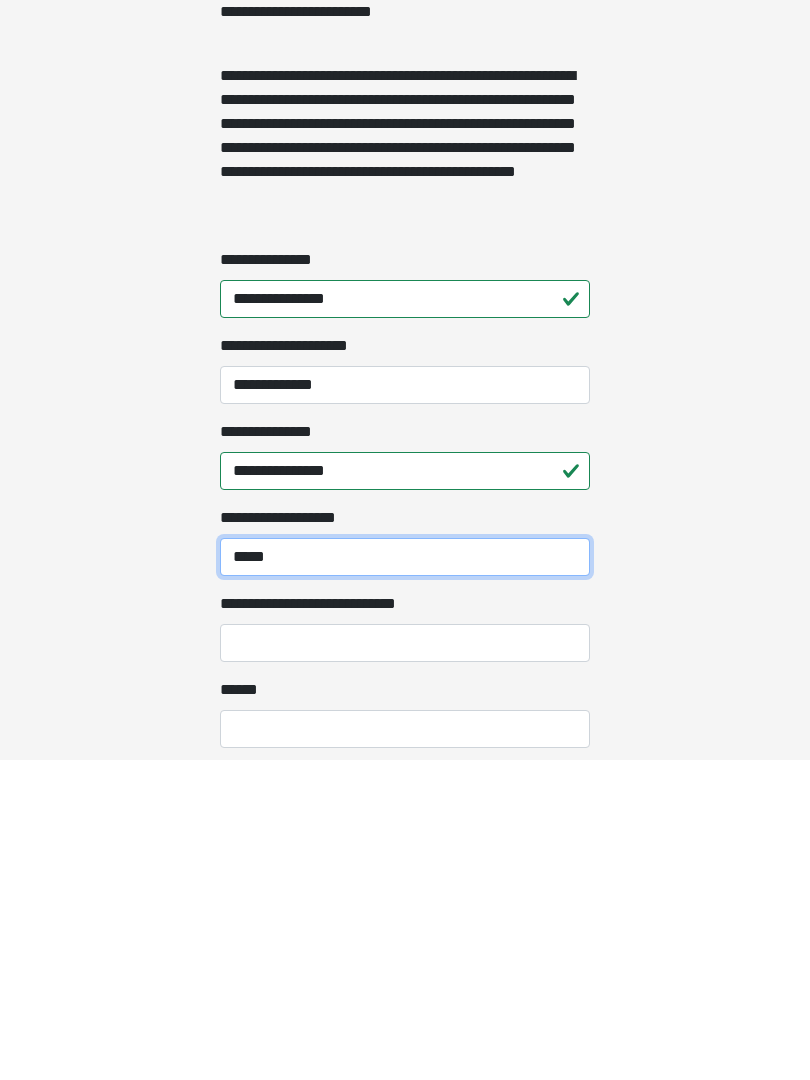 type on "*****" 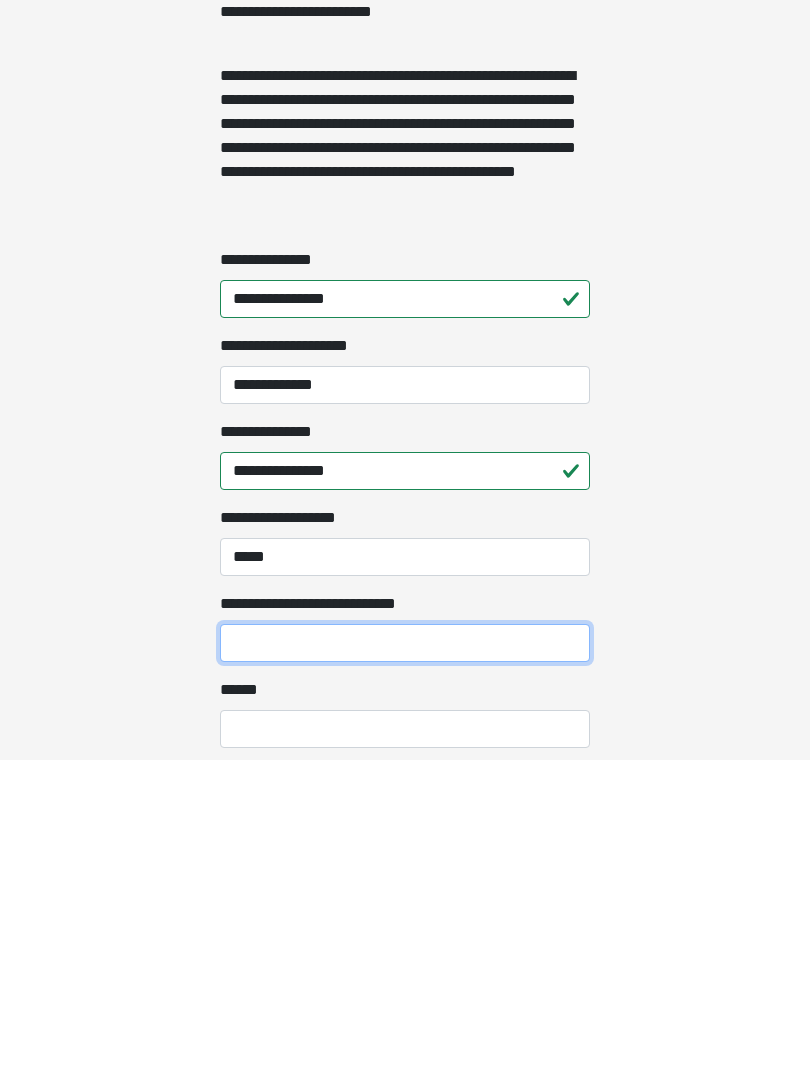 click on "**********" at bounding box center (405, 963) 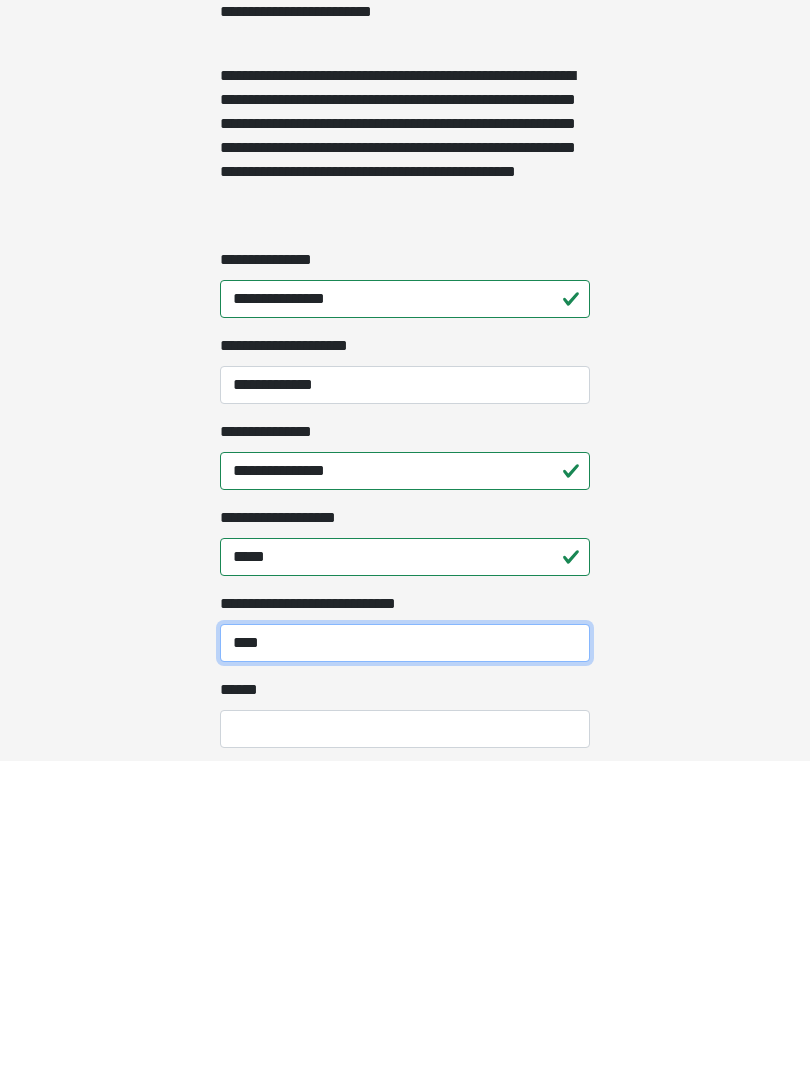 type on "****" 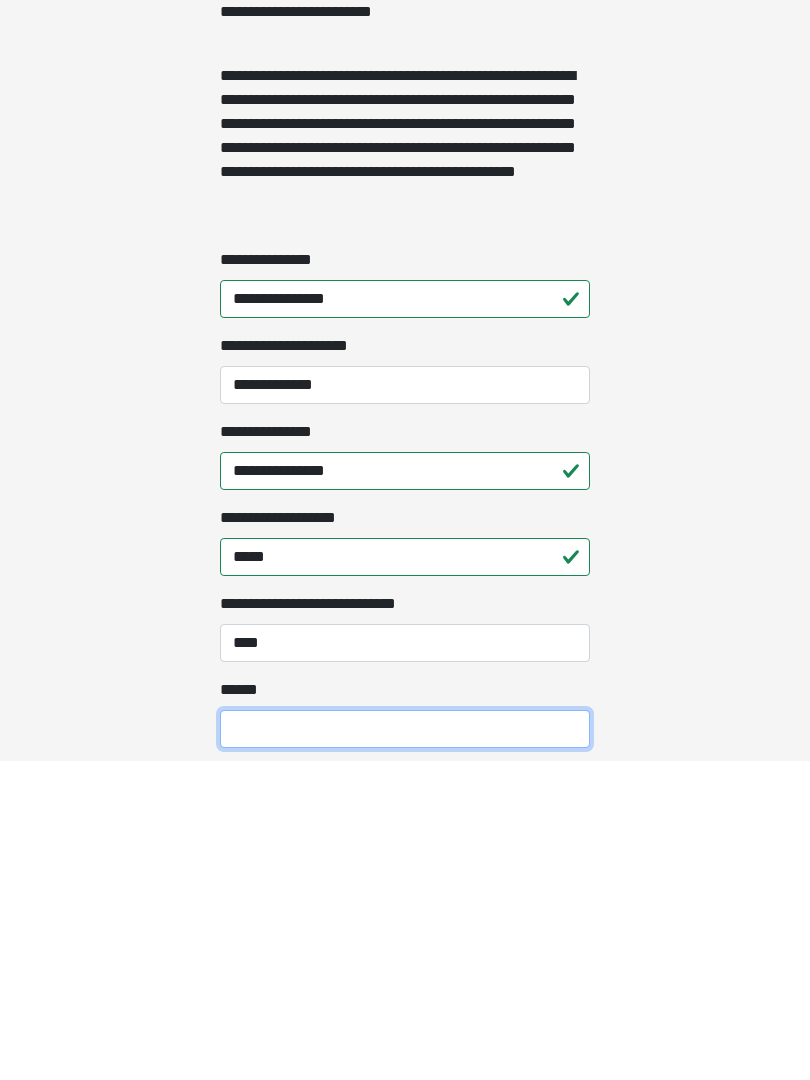 click on "**** *" at bounding box center (405, 1049) 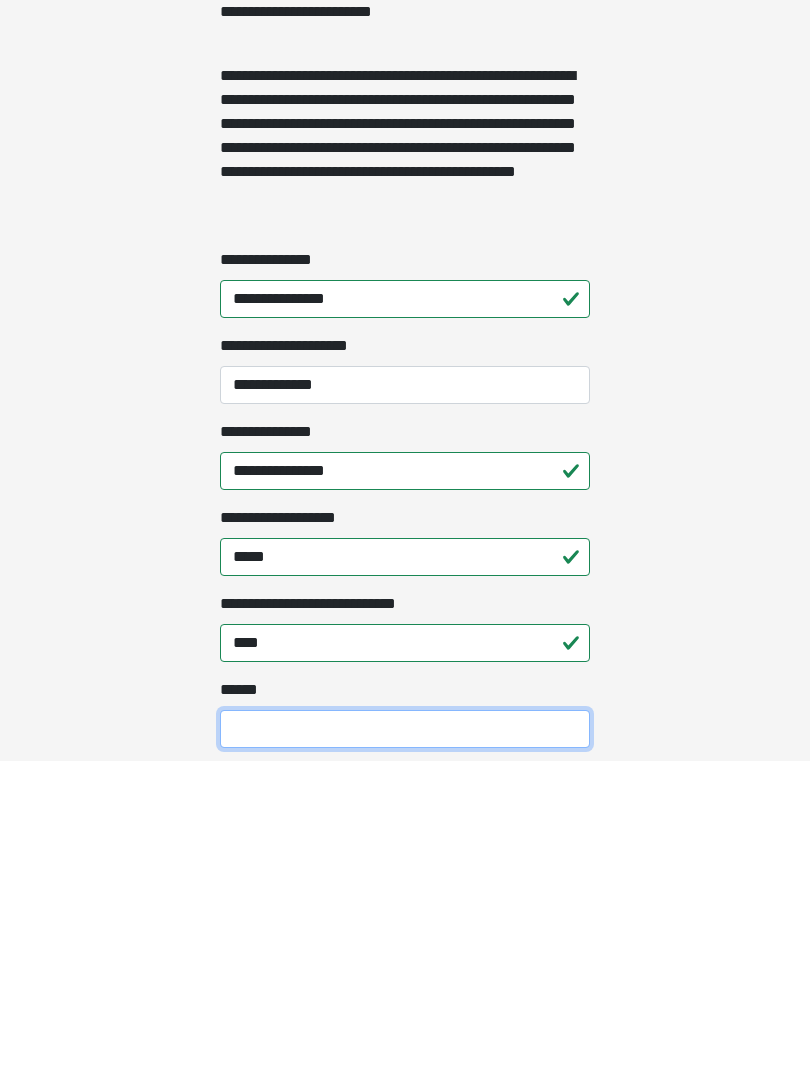 scroll, scrollTop: 1467, scrollLeft: 0, axis: vertical 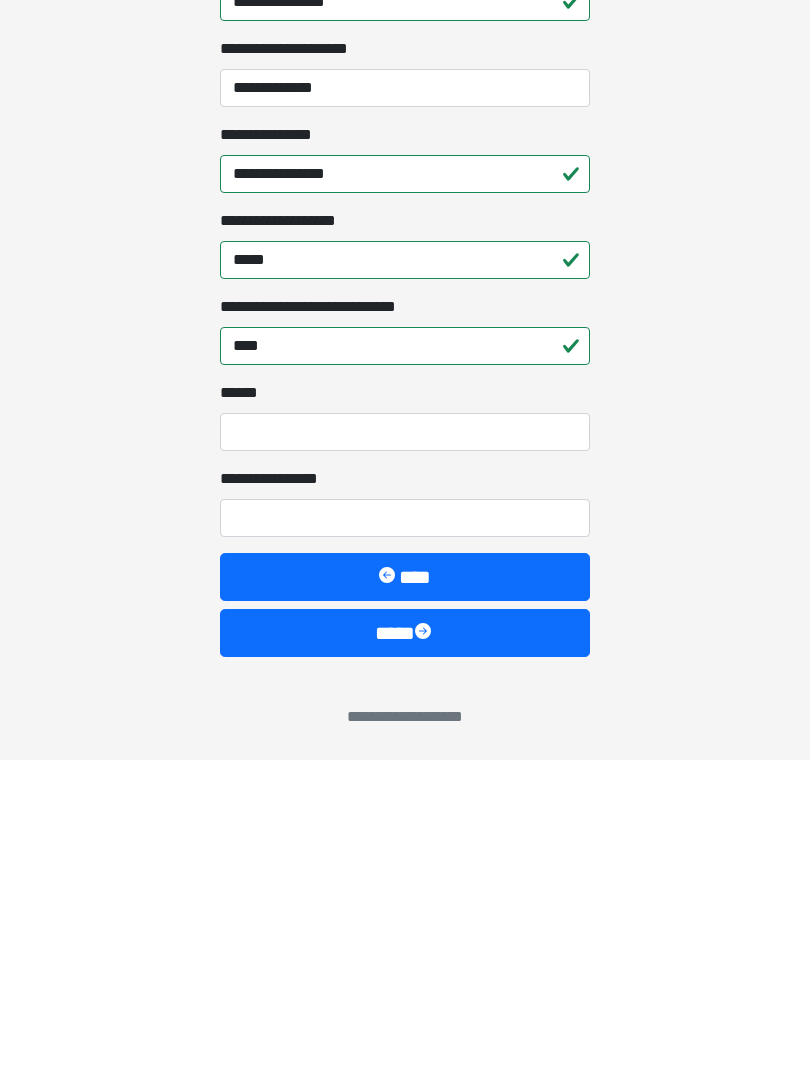 click on "****" at bounding box center (405, 953) 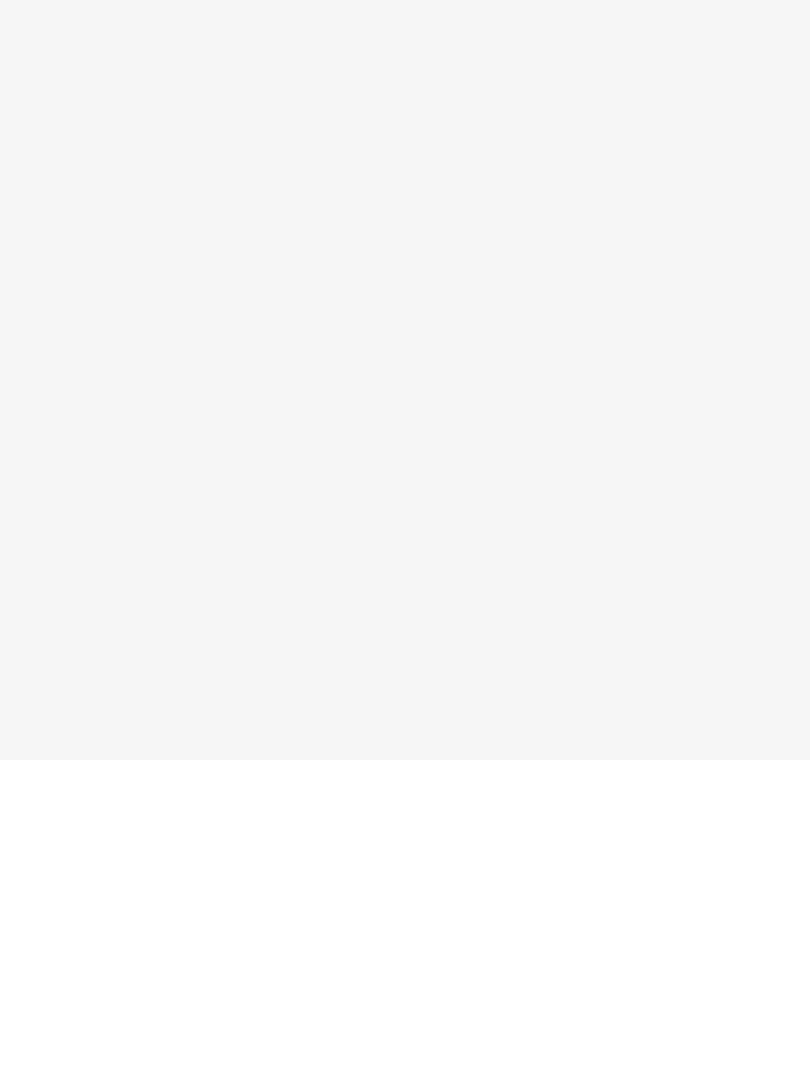 scroll, scrollTop: 0, scrollLeft: 0, axis: both 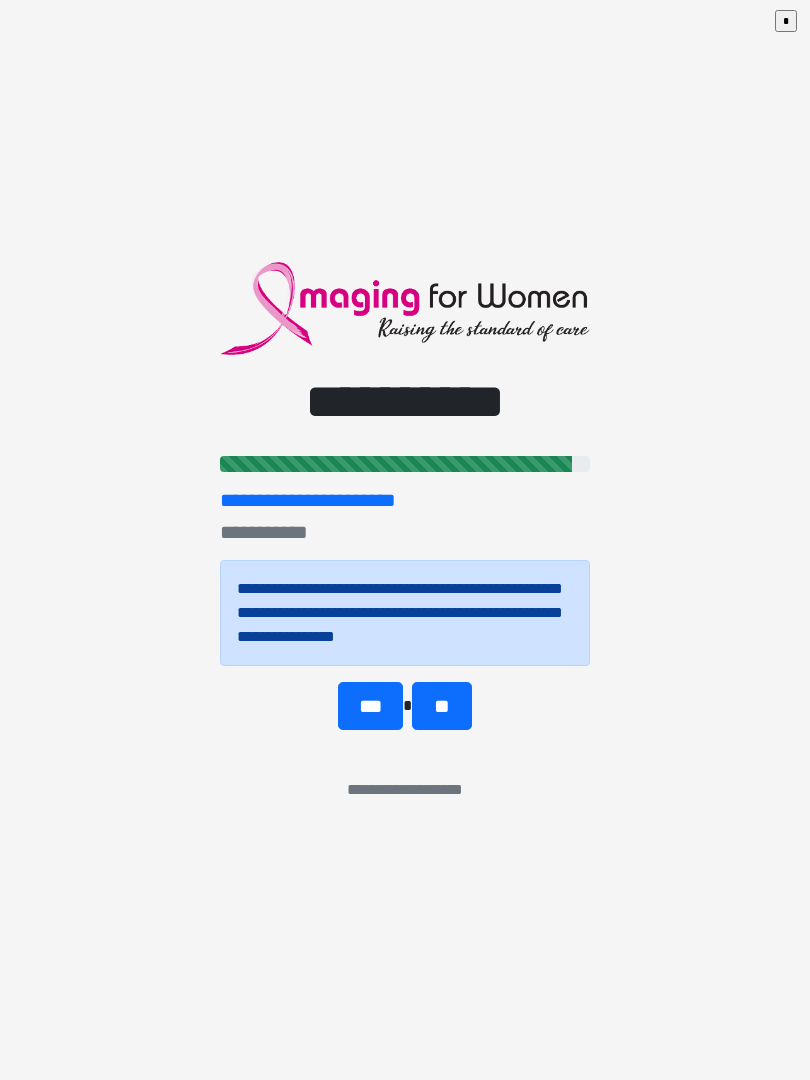click on "***" at bounding box center (370, 706) 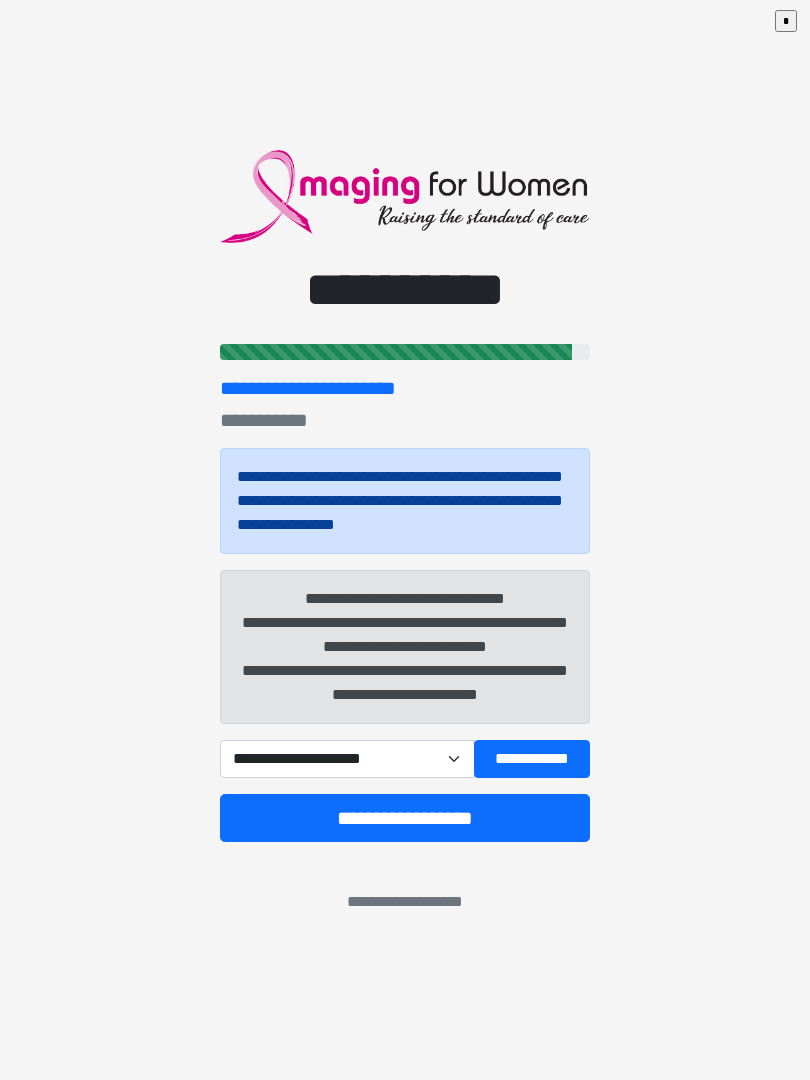 click on "**********" at bounding box center [532, 759] 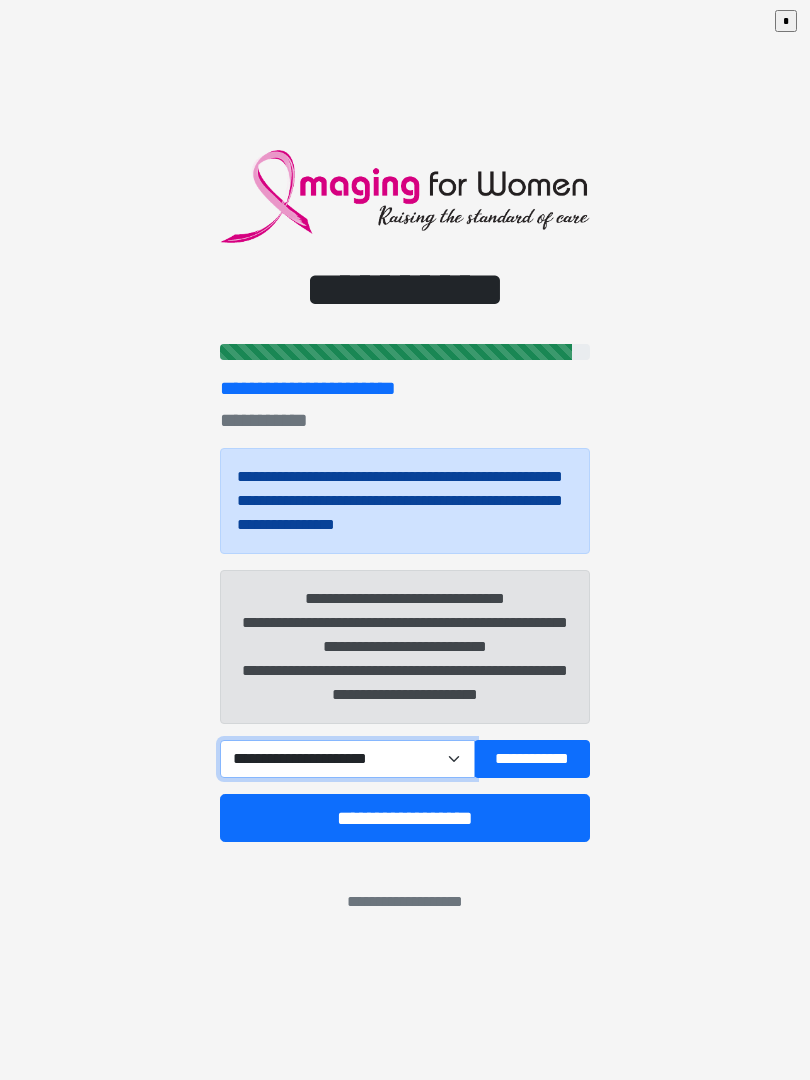 click on "**********" at bounding box center (347, 759) 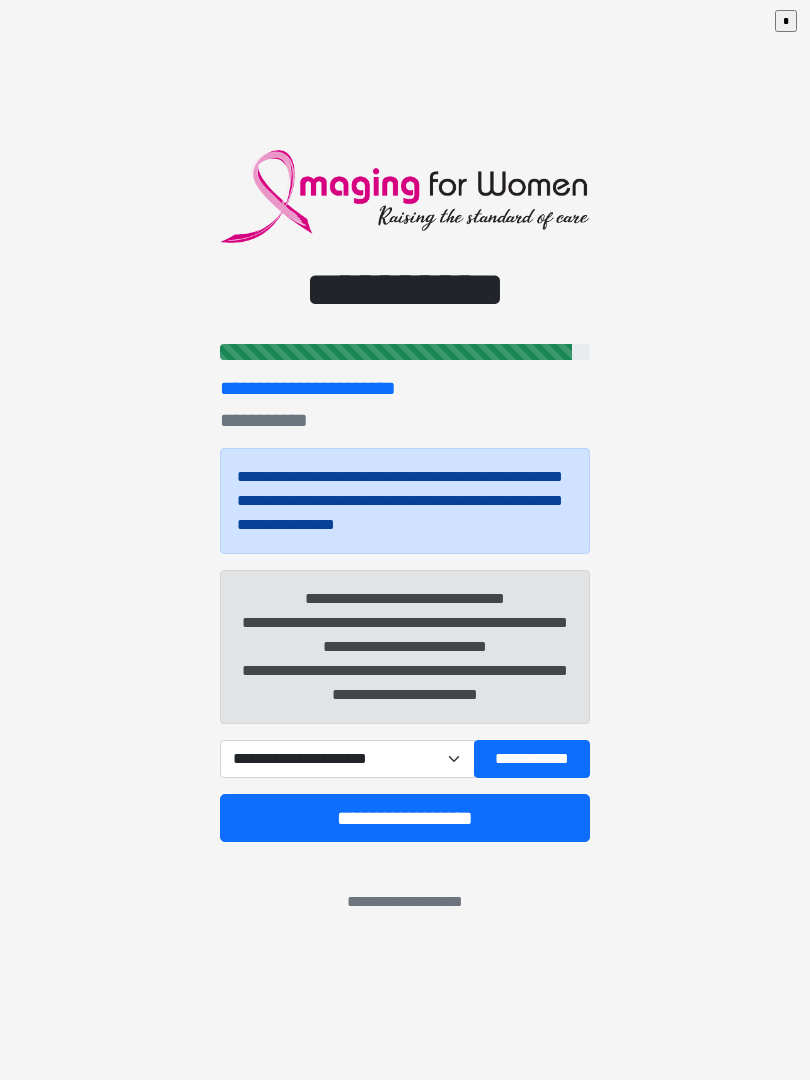 click on "**********" at bounding box center (405, 818) 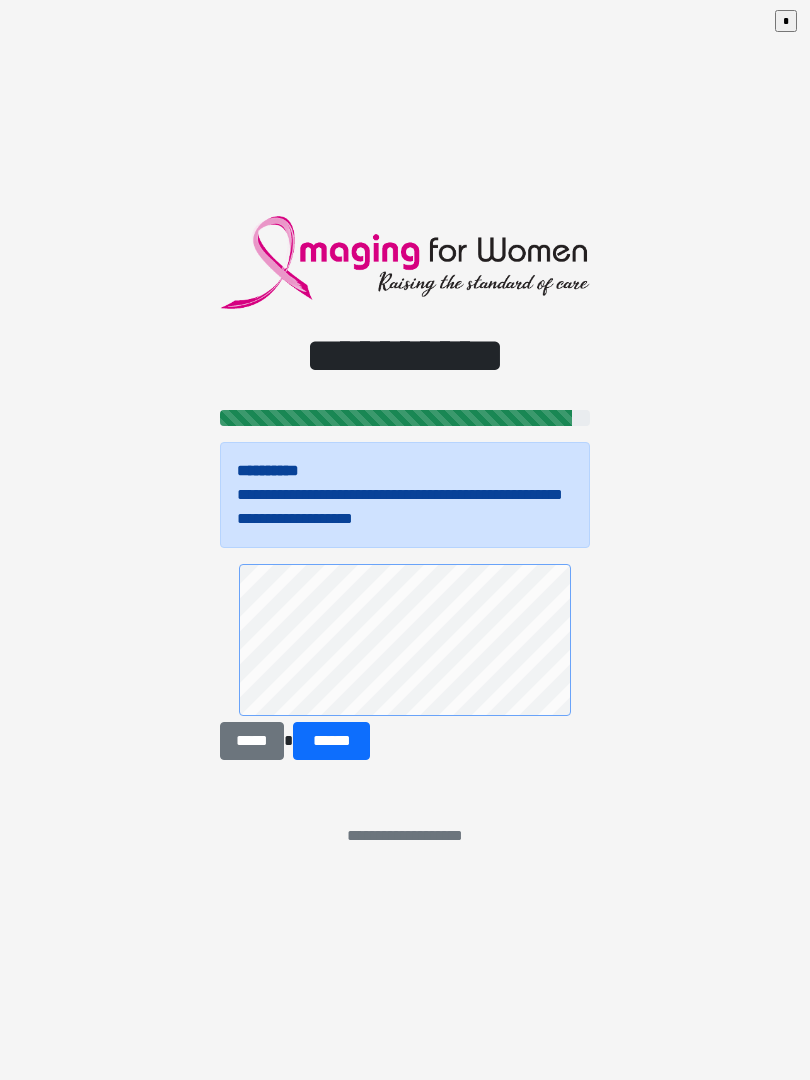click on "******" at bounding box center [331, 741] 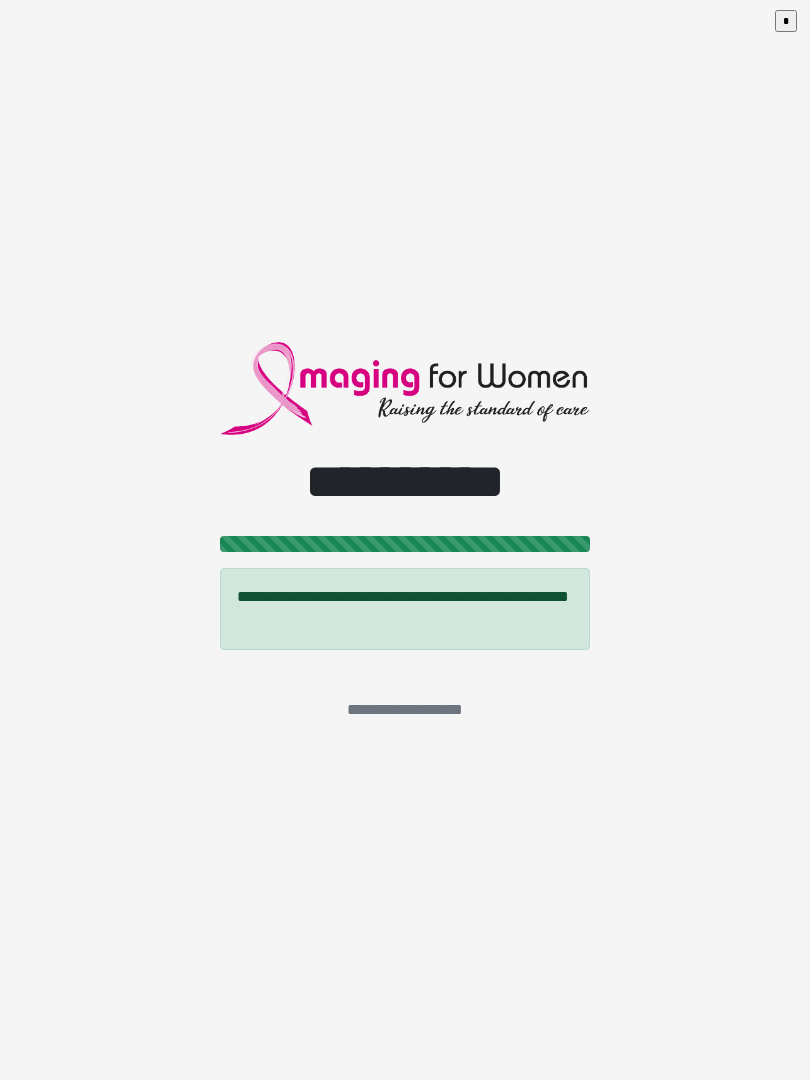 click on "**********" at bounding box center [405, 540] 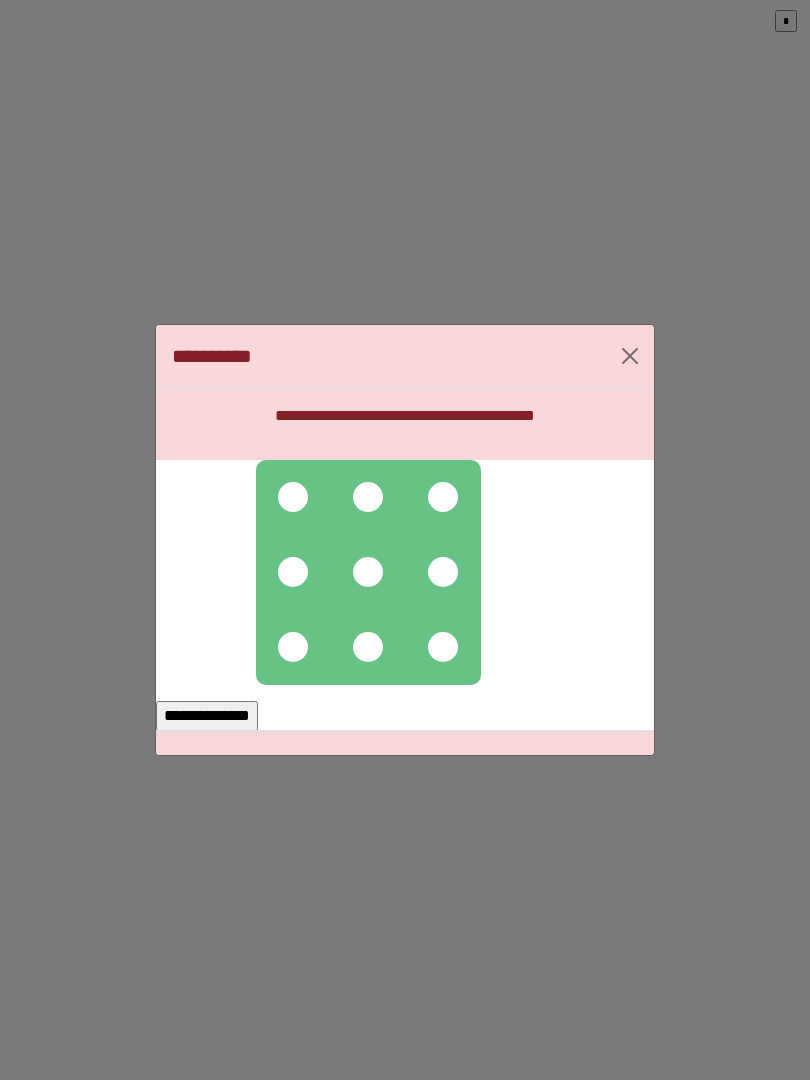 click at bounding box center [293, 497] 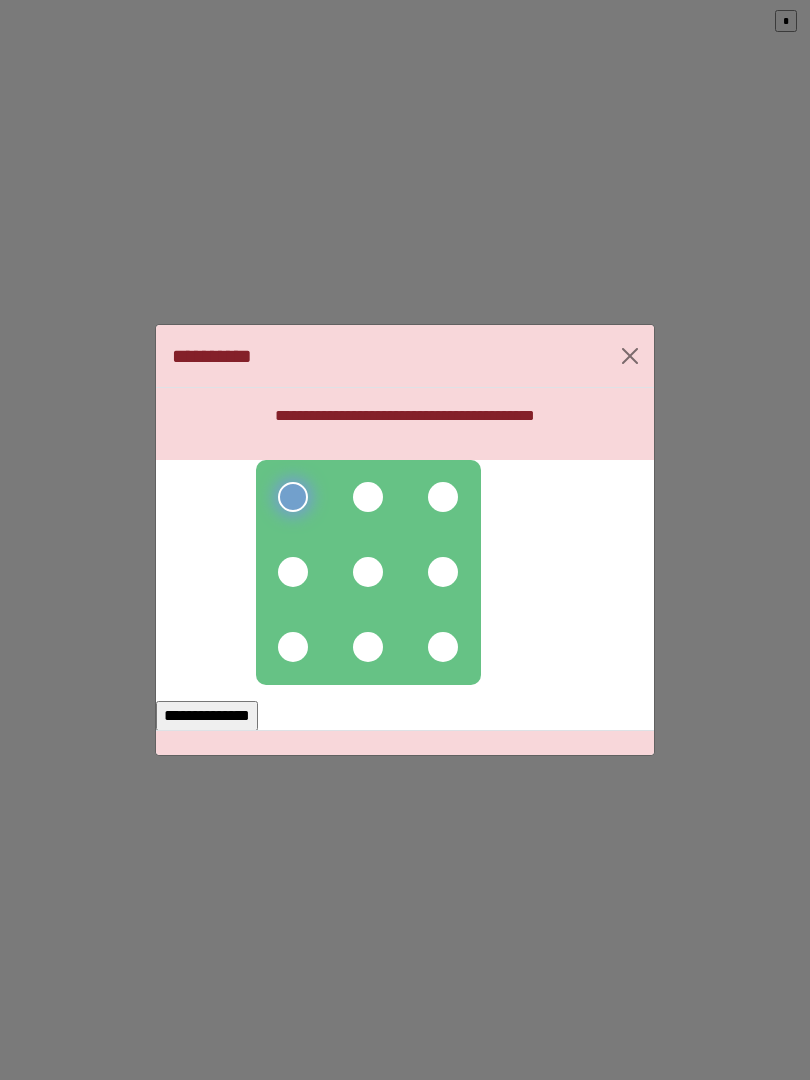 click at bounding box center [368, 497] 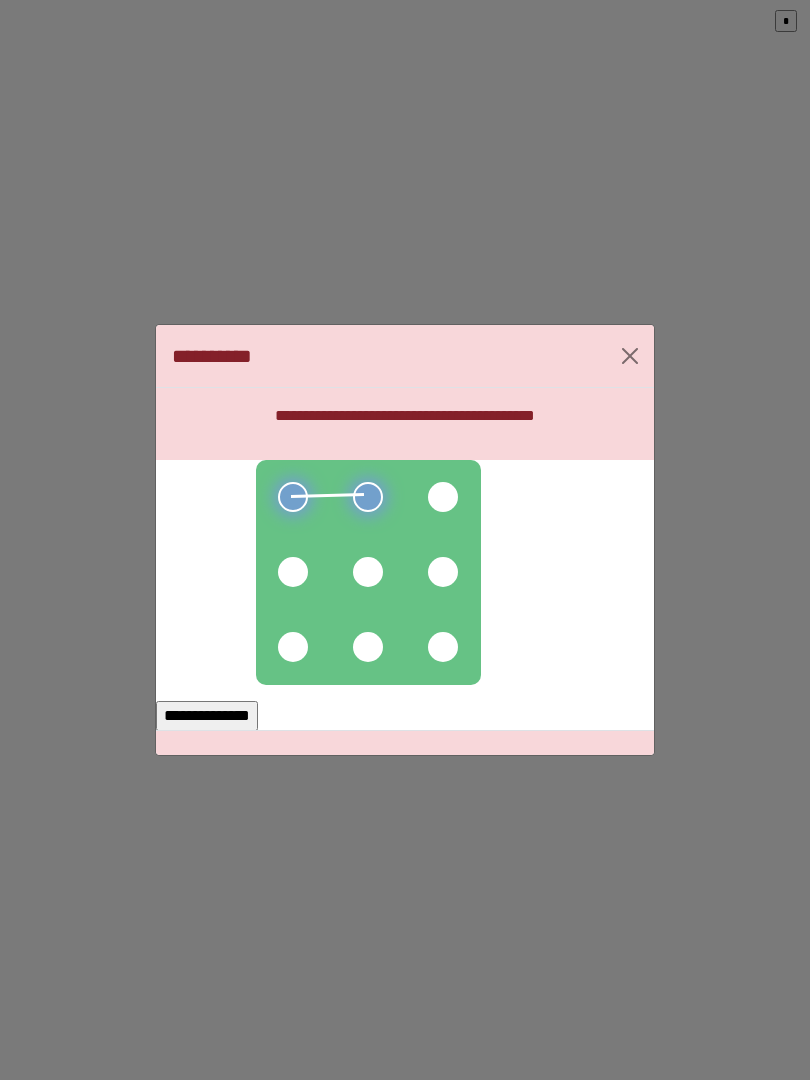 click at bounding box center [443, 497] 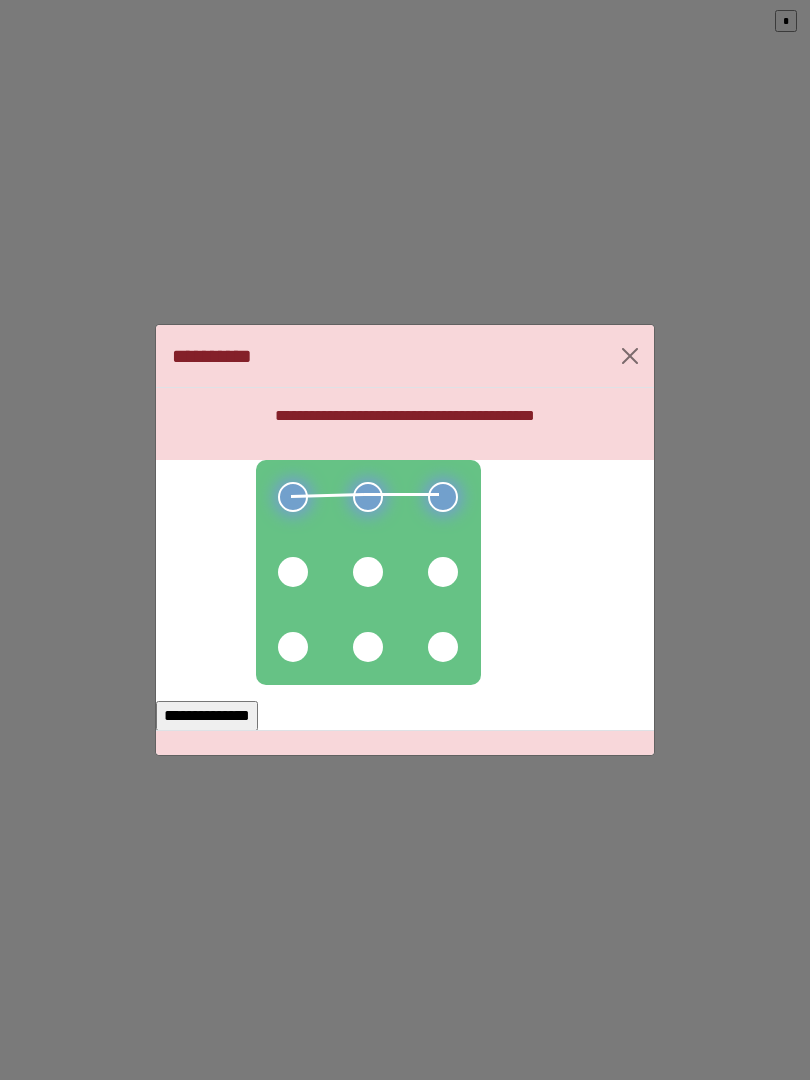 click at bounding box center [443, 572] 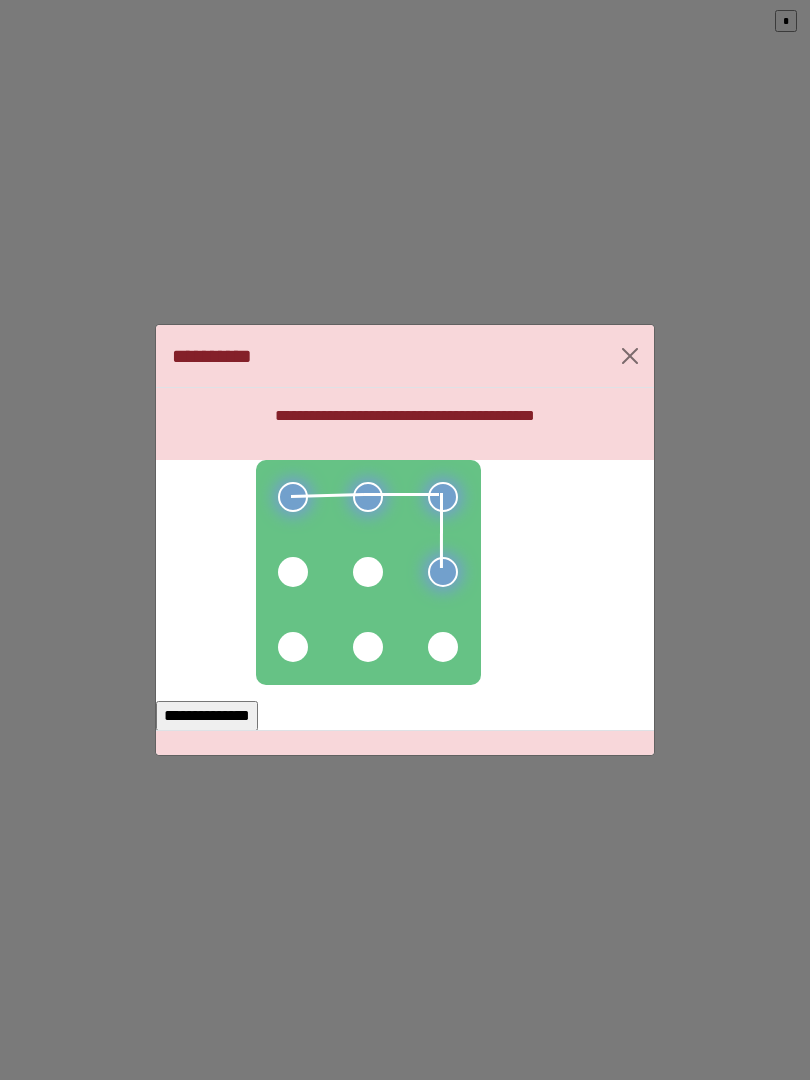 click at bounding box center [368, 572] 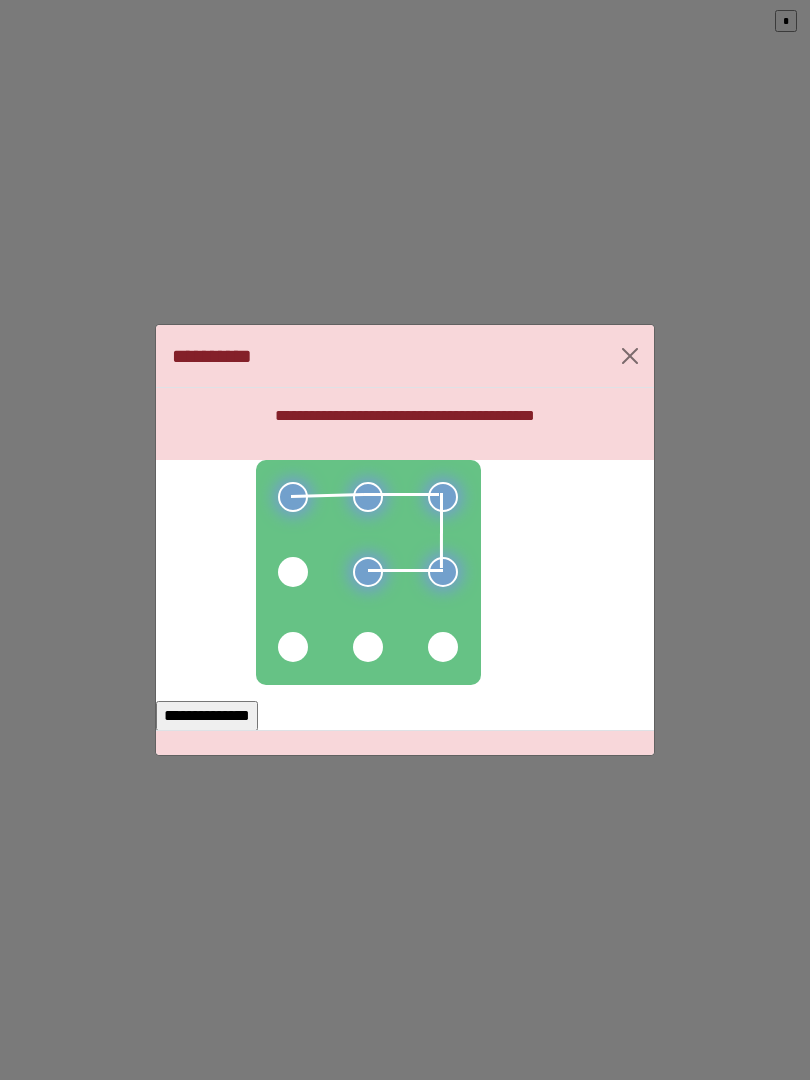 click at bounding box center (293, 572) 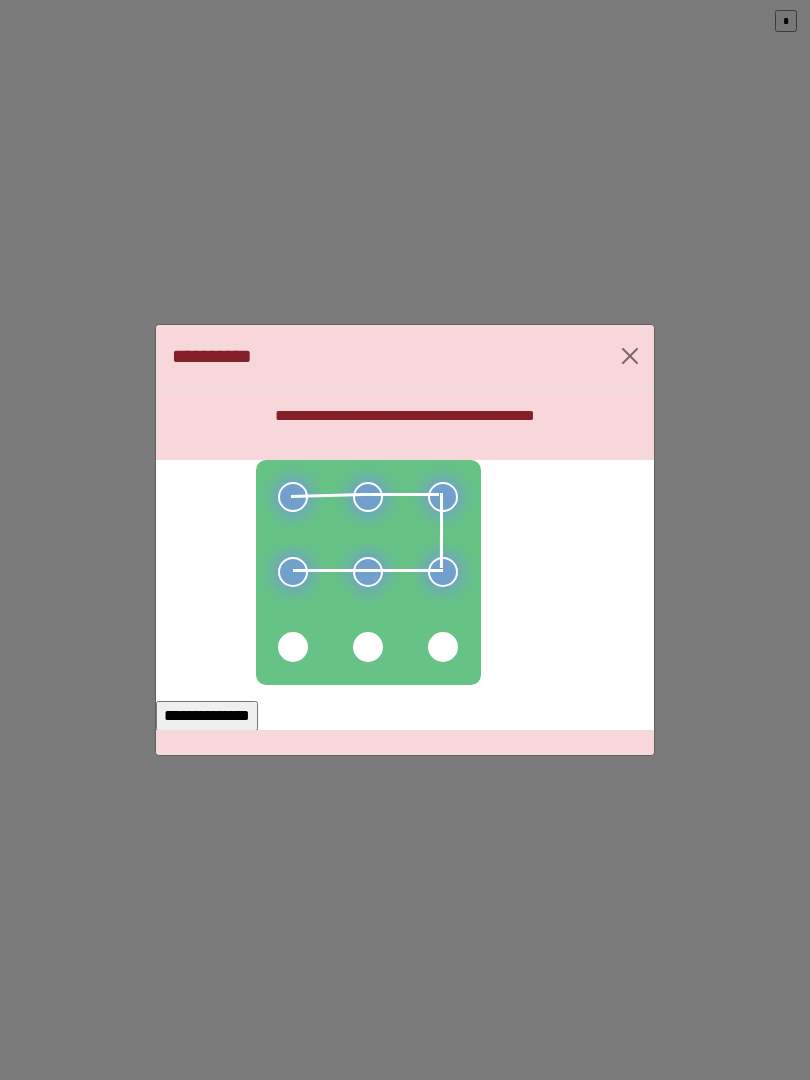 click on "**********" at bounding box center [207, 716] 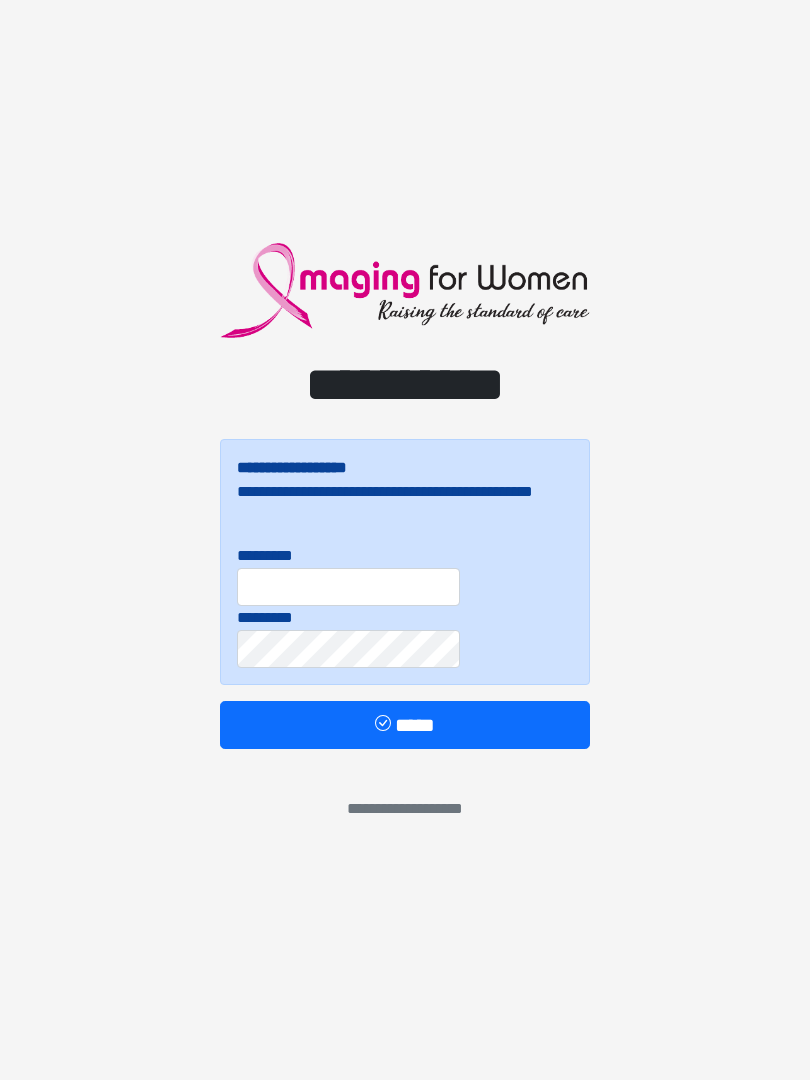 scroll, scrollTop: 0, scrollLeft: 0, axis: both 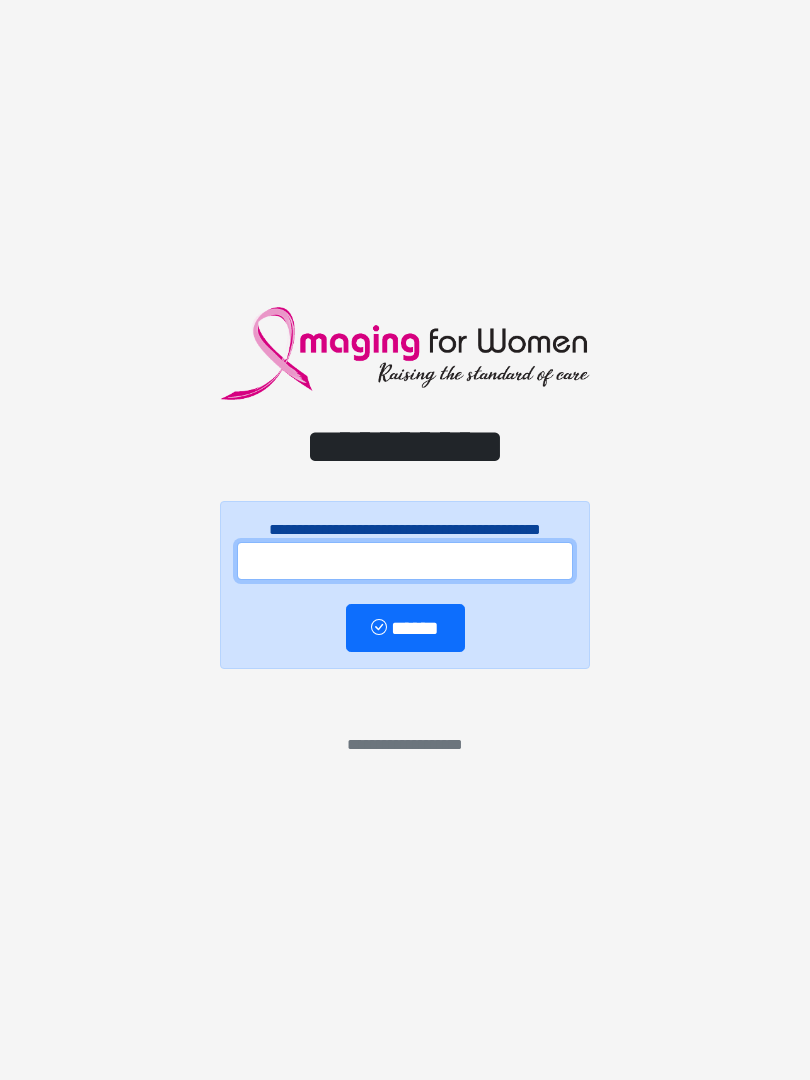 click at bounding box center [405, 561] 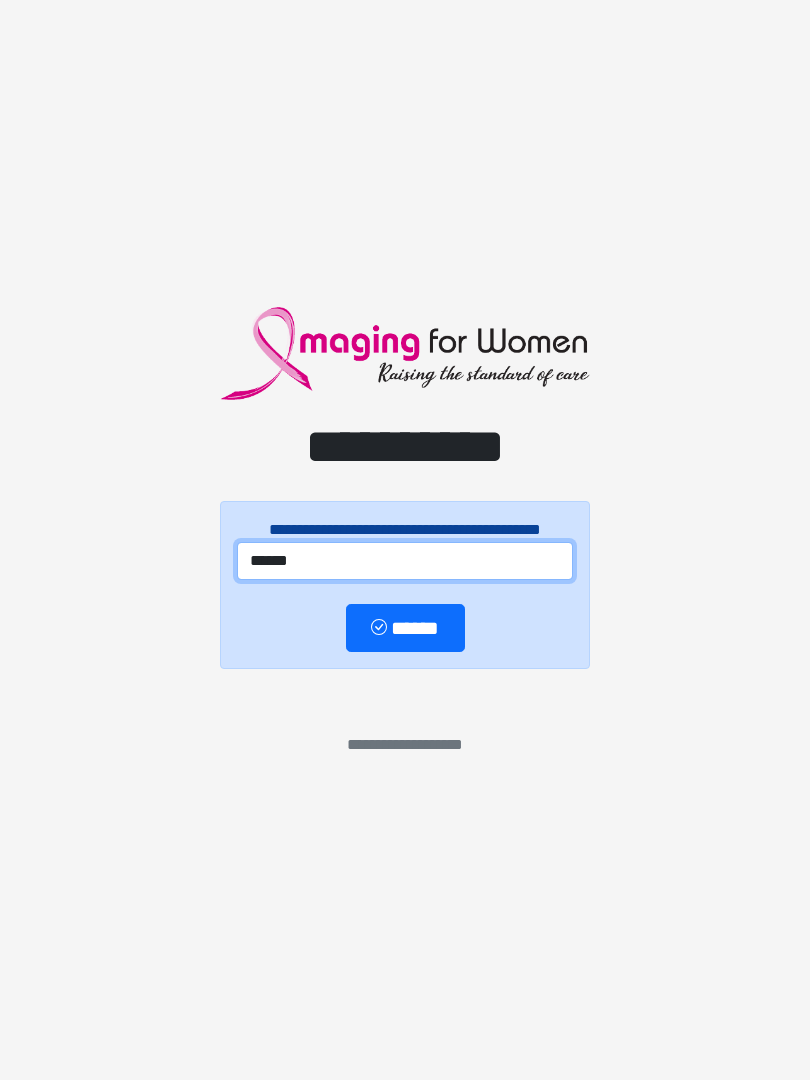 type on "******" 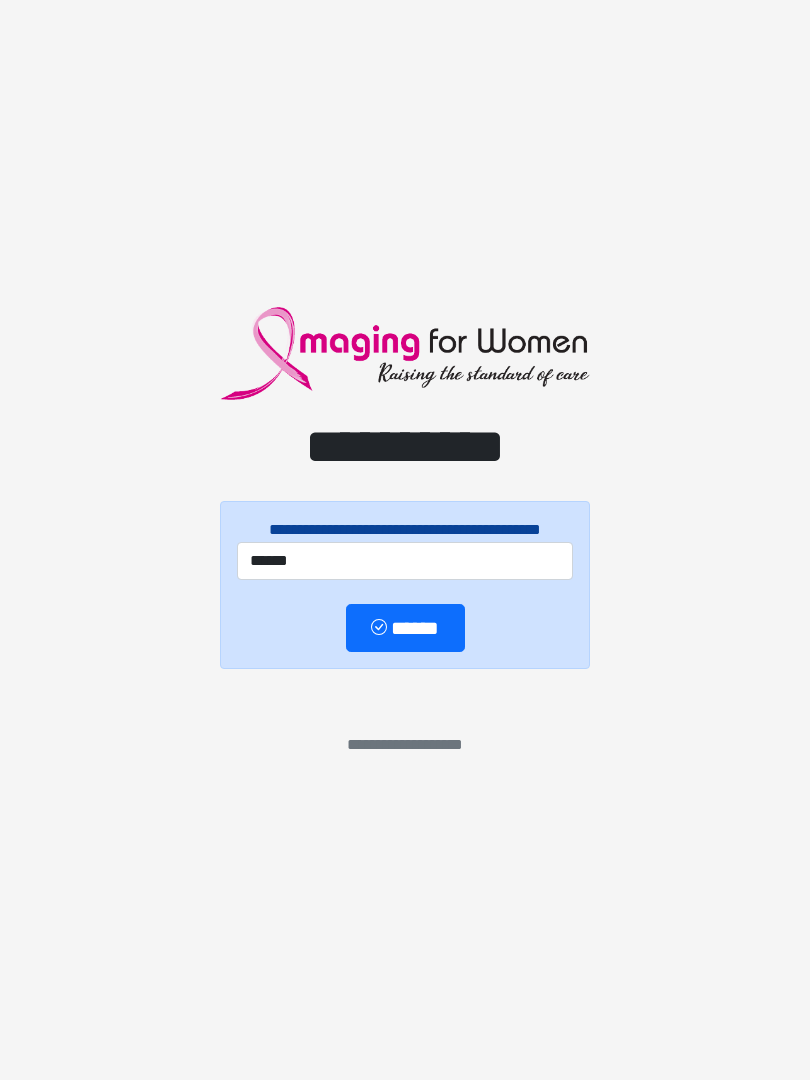 click on "******" at bounding box center (405, 628) 